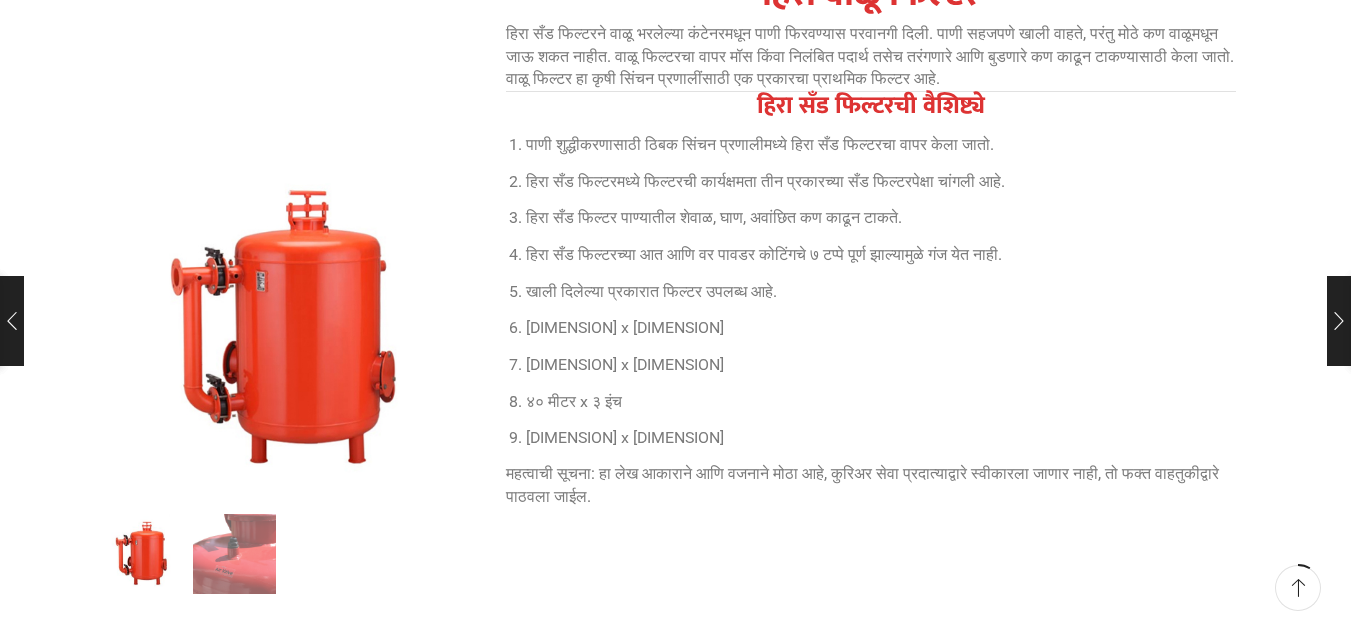scroll, scrollTop: 800, scrollLeft: 0, axis: vertical 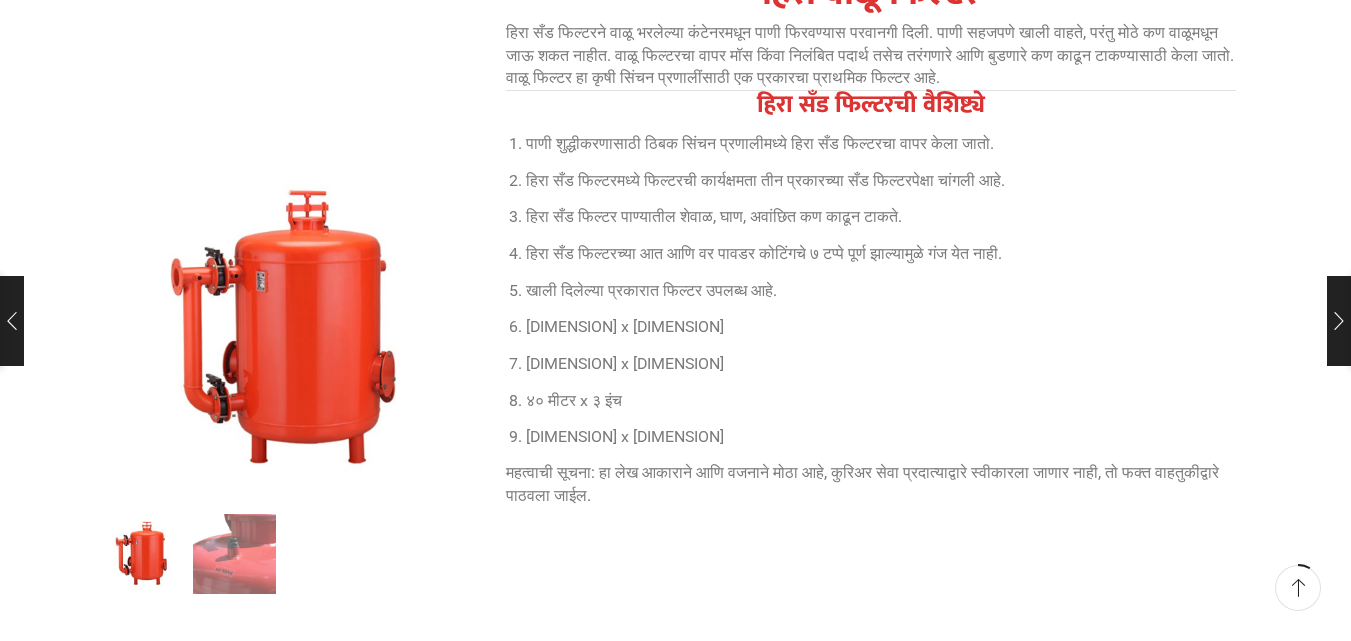 click on "पाणी शुद्धीकरणासाठी ठिबक सिंचन प्रणालीमध्ये हिरा सँड फिल्टरचा वापर केला जातो." at bounding box center [881, 144] 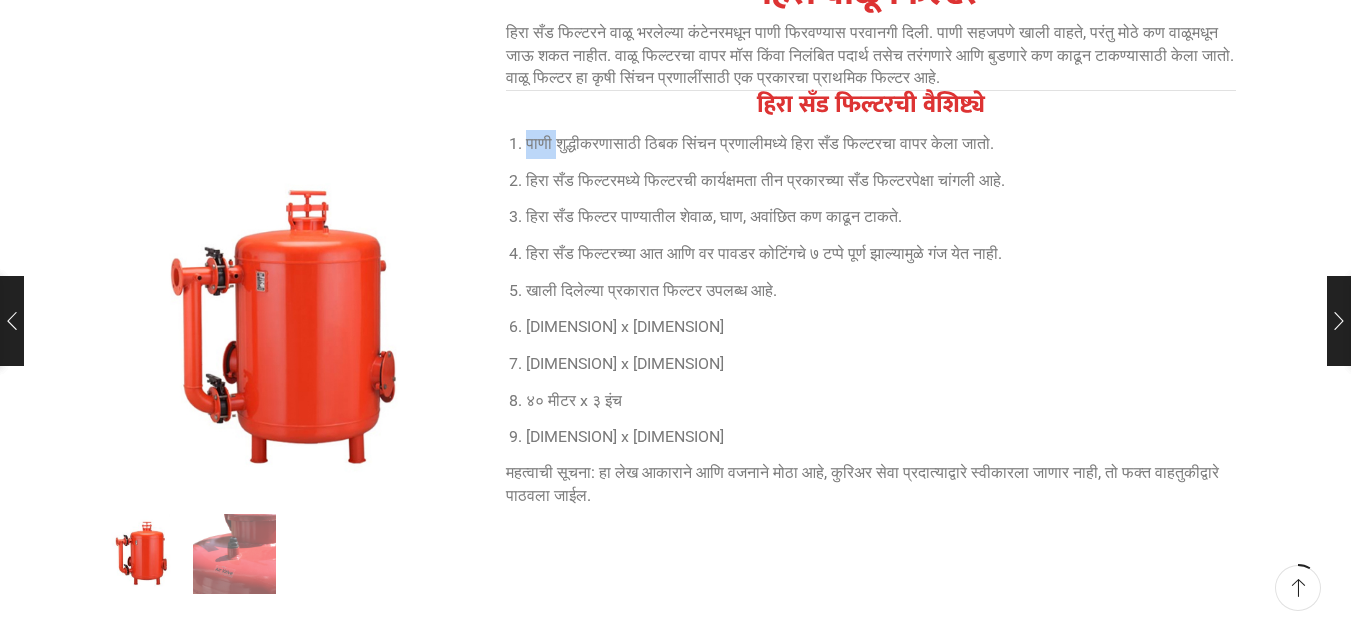 click on "पाणी शुद्धीकरणासाठी ठिबक सिंचन प्रणालीमध्ये हिरा सँड फिल्टरचा वापर केला जातो." at bounding box center [881, 144] 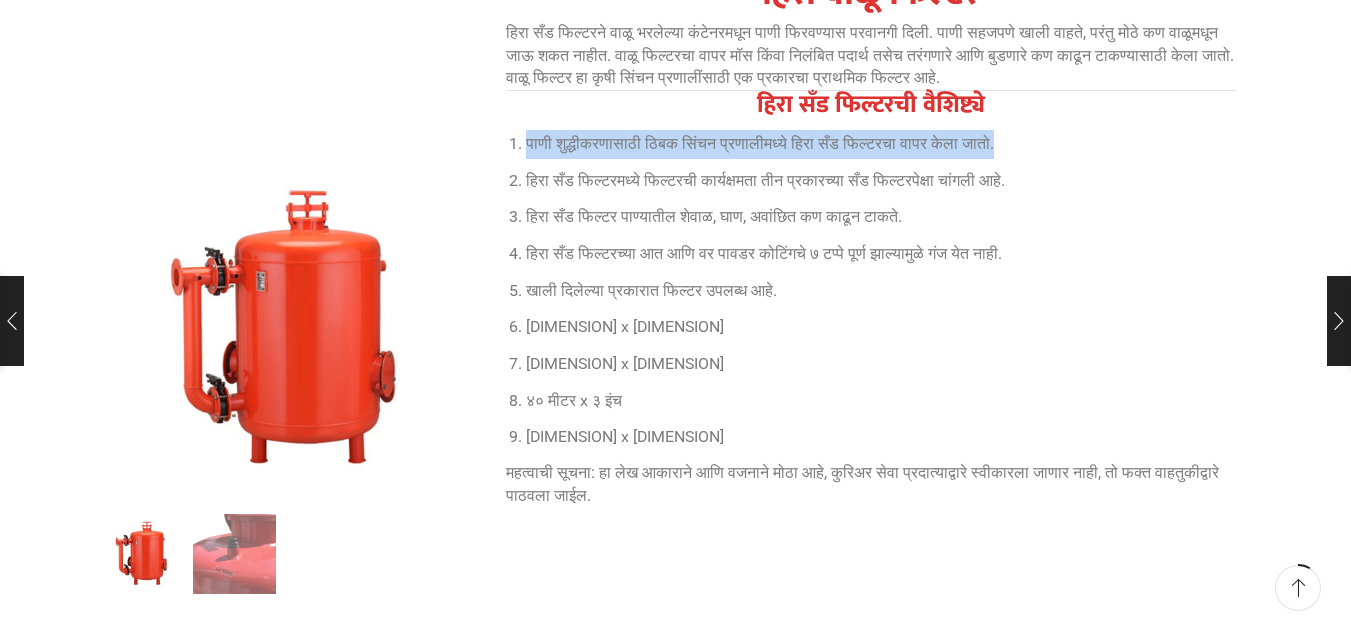 click on "पाणी शुद्धीकरणासाठी ठिबक सिंचन प्रणालीमध्ये हिरा सँड फिल्टरचा वापर केला जातो." at bounding box center (881, 144) 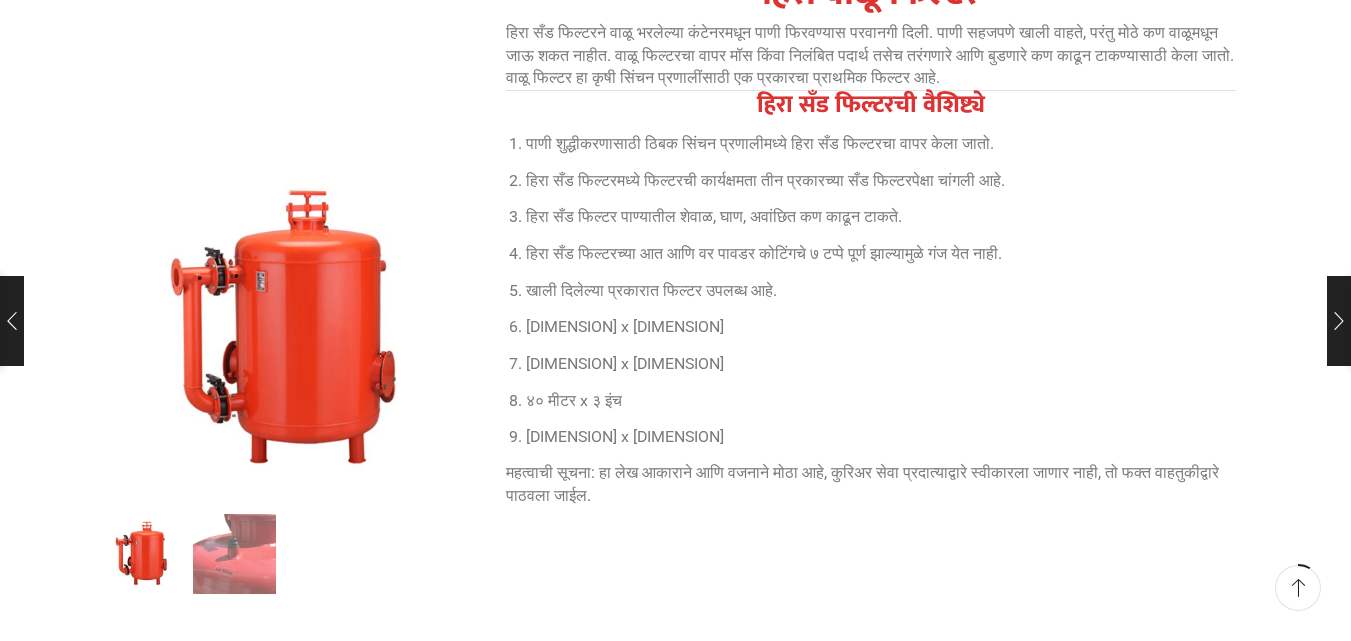 click on "विक्री" at bounding box center (286, 821) 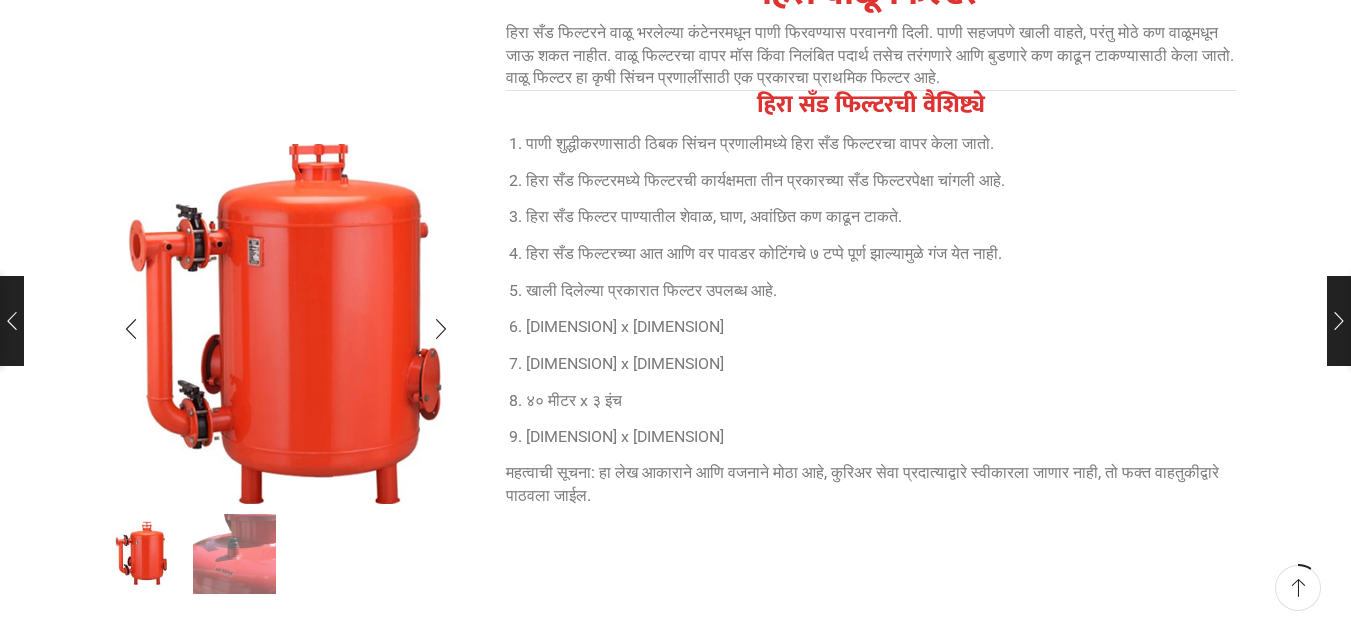 scroll, scrollTop: 900, scrollLeft: 0, axis: vertical 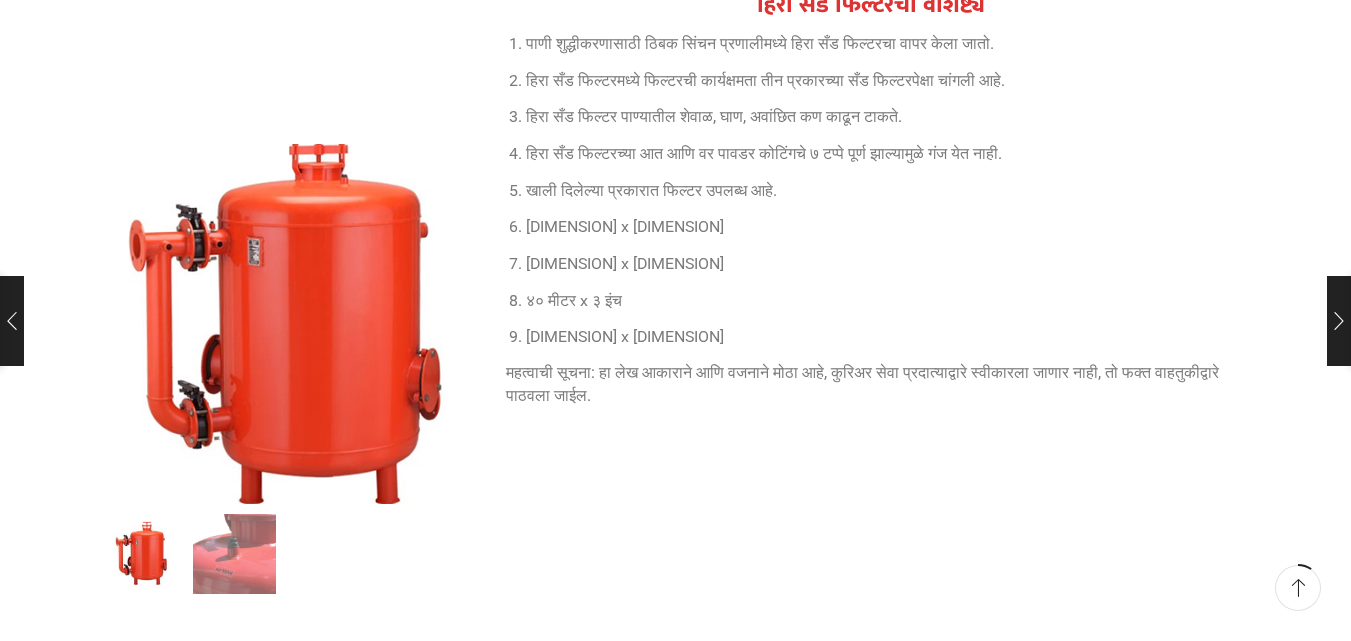 drag, startPoint x: 276, startPoint y: 359, endPoint x: 779, endPoint y: 423, distance: 507.05524 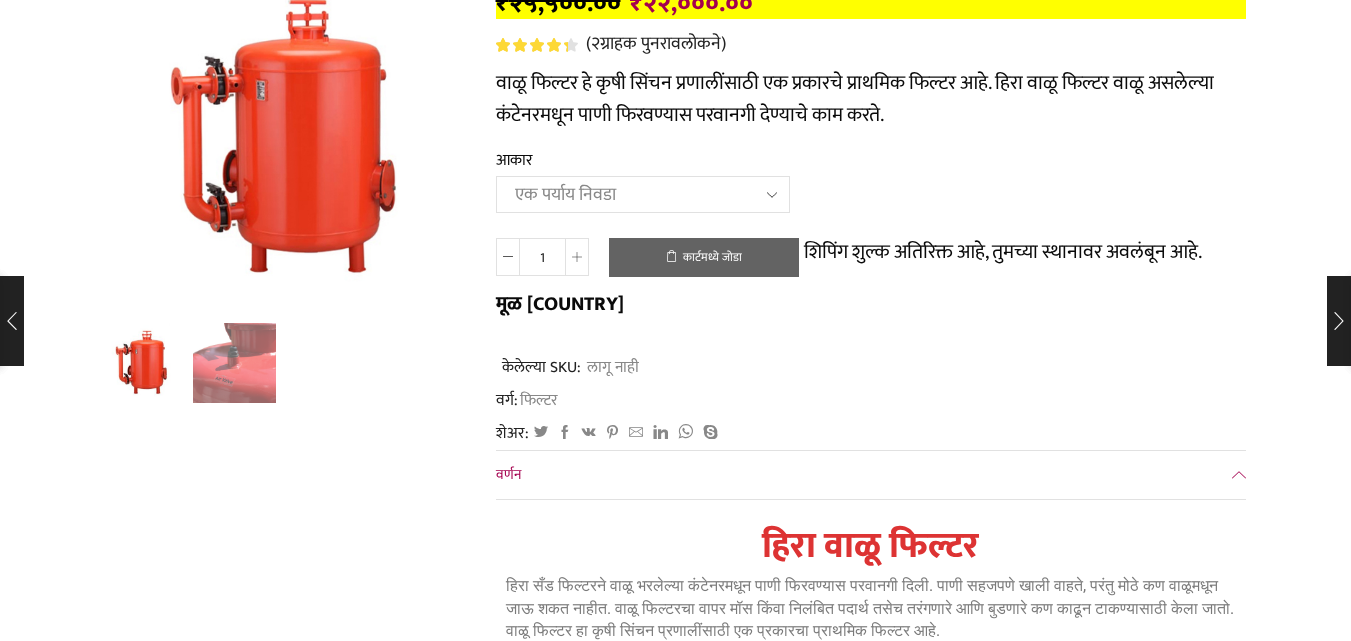 scroll, scrollTop: 0, scrollLeft: 0, axis: both 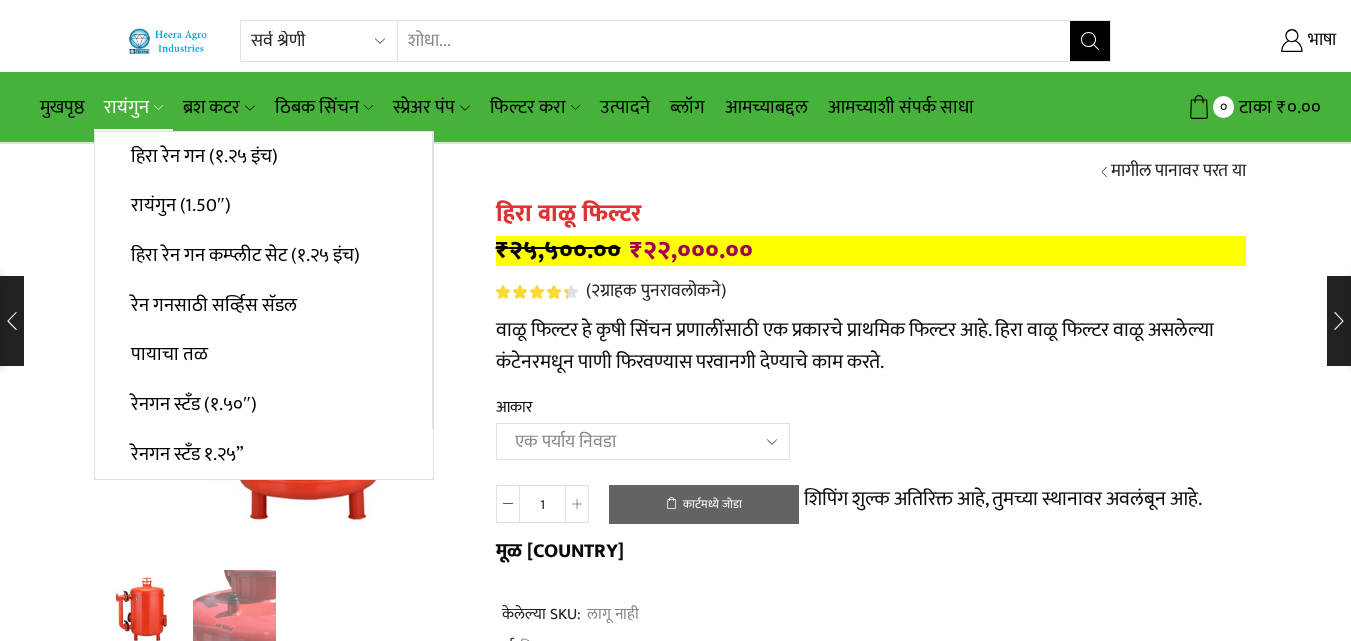 click on "रायंगुन" at bounding box center (126, 107) 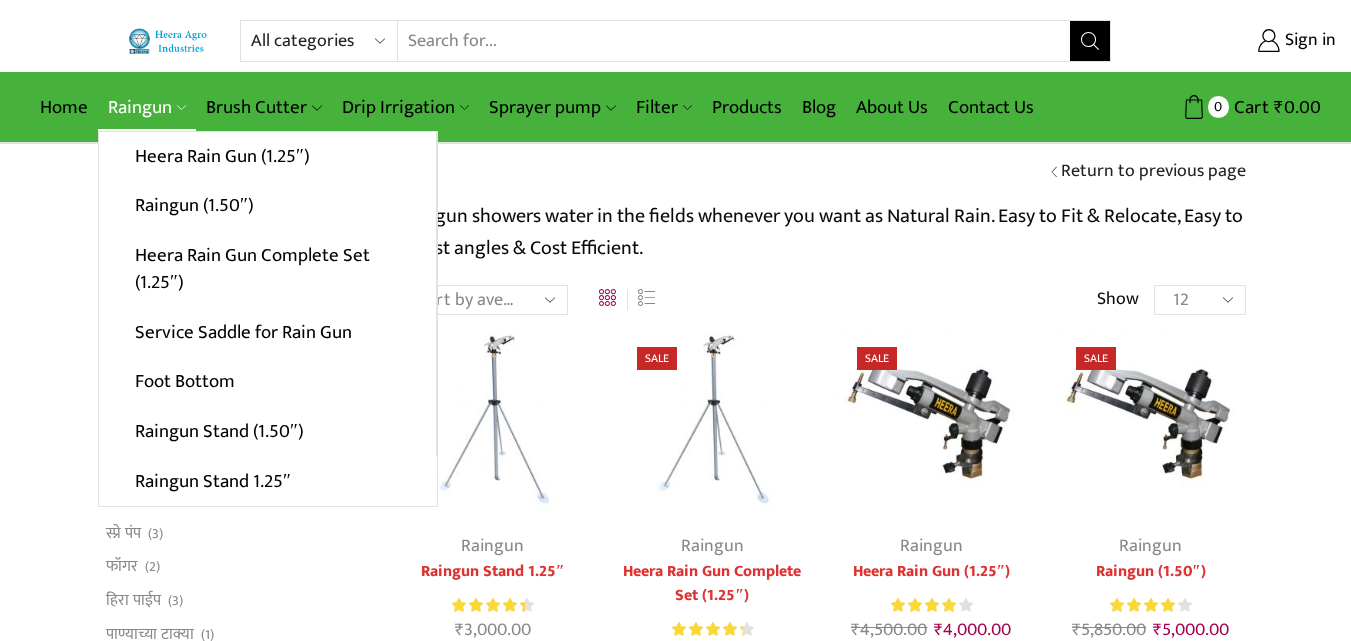 scroll, scrollTop: 0, scrollLeft: 0, axis: both 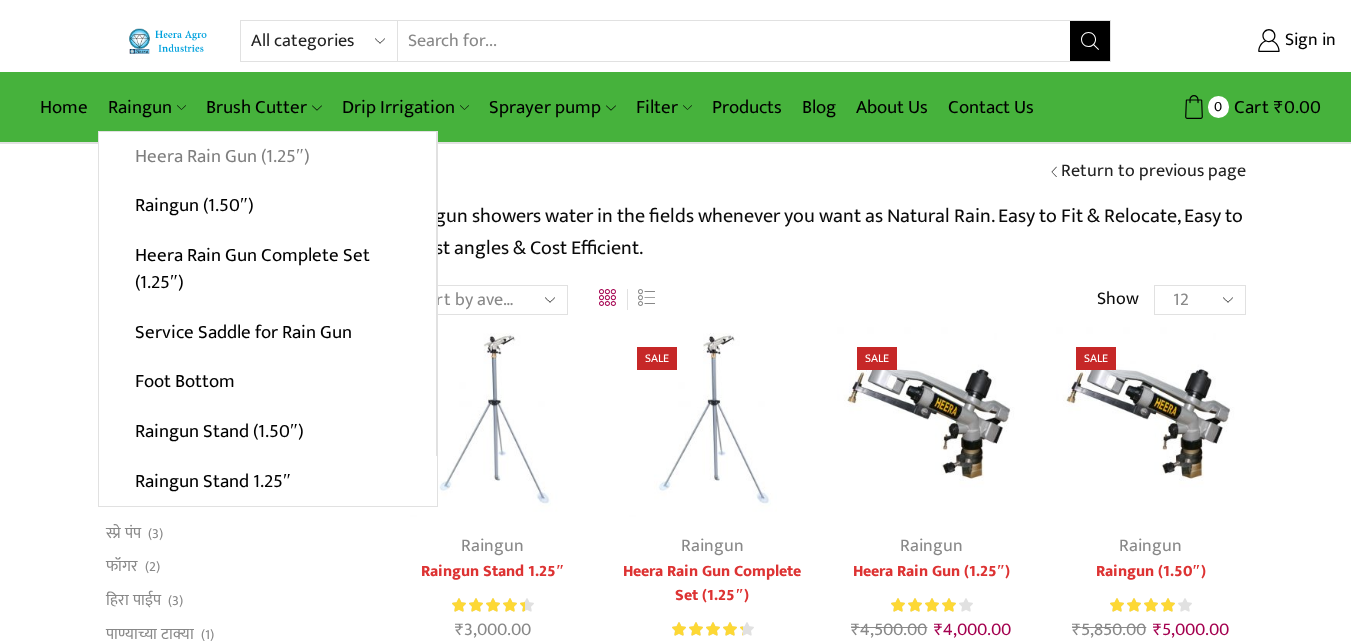 click on "Heera Rain Gun (1.25″)" at bounding box center [267, 157] 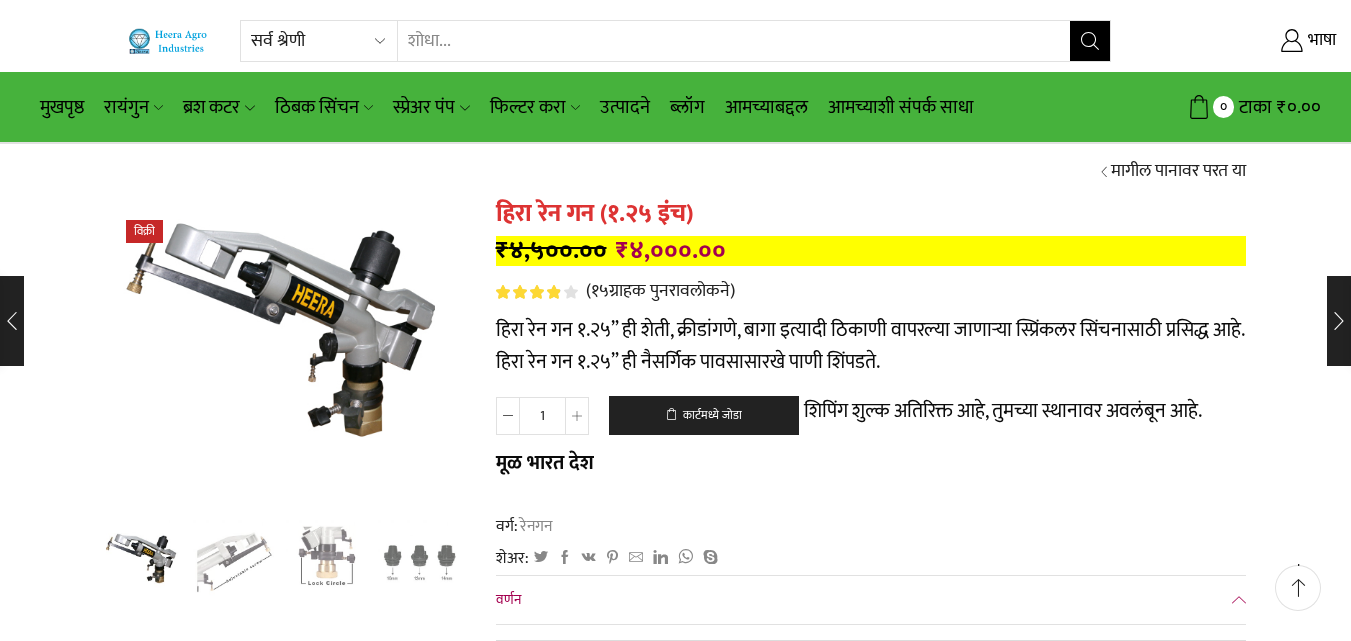 scroll, scrollTop: 100, scrollLeft: 0, axis: vertical 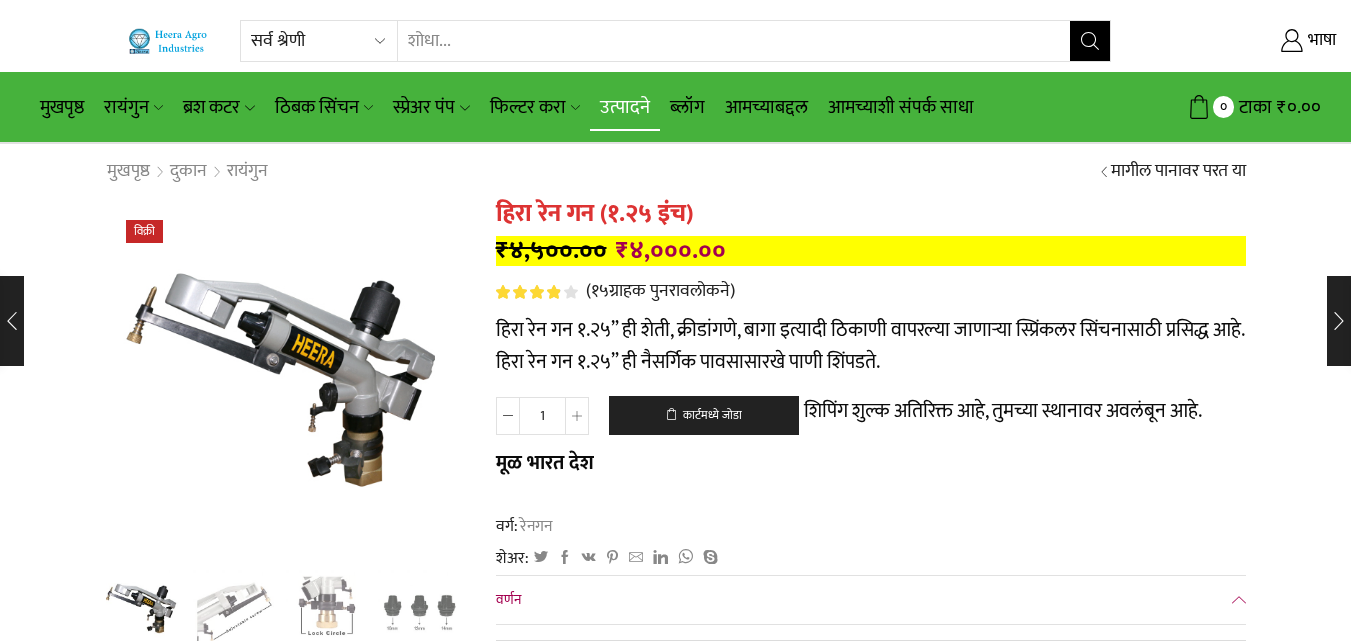 drag, startPoint x: 990, startPoint y: 385, endPoint x: 639, endPoint y: 101, distance: 451.50525 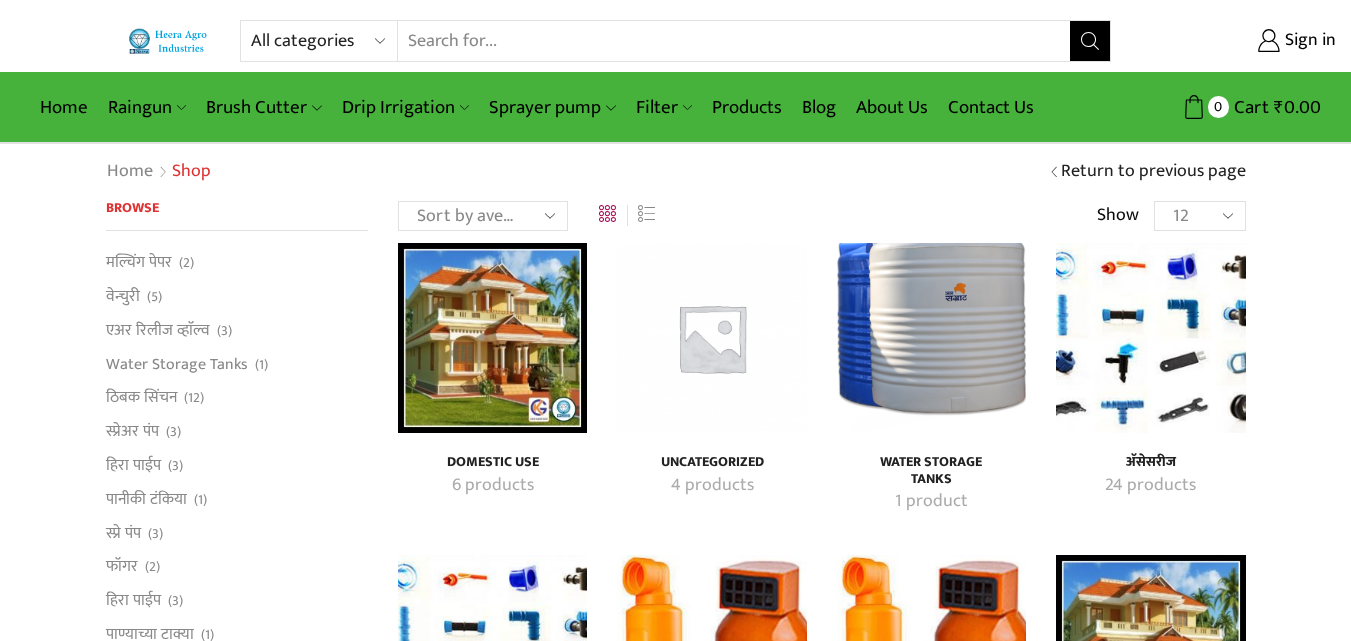 scroll, scrollTop: 0, scrollLeft: 0, axis: both 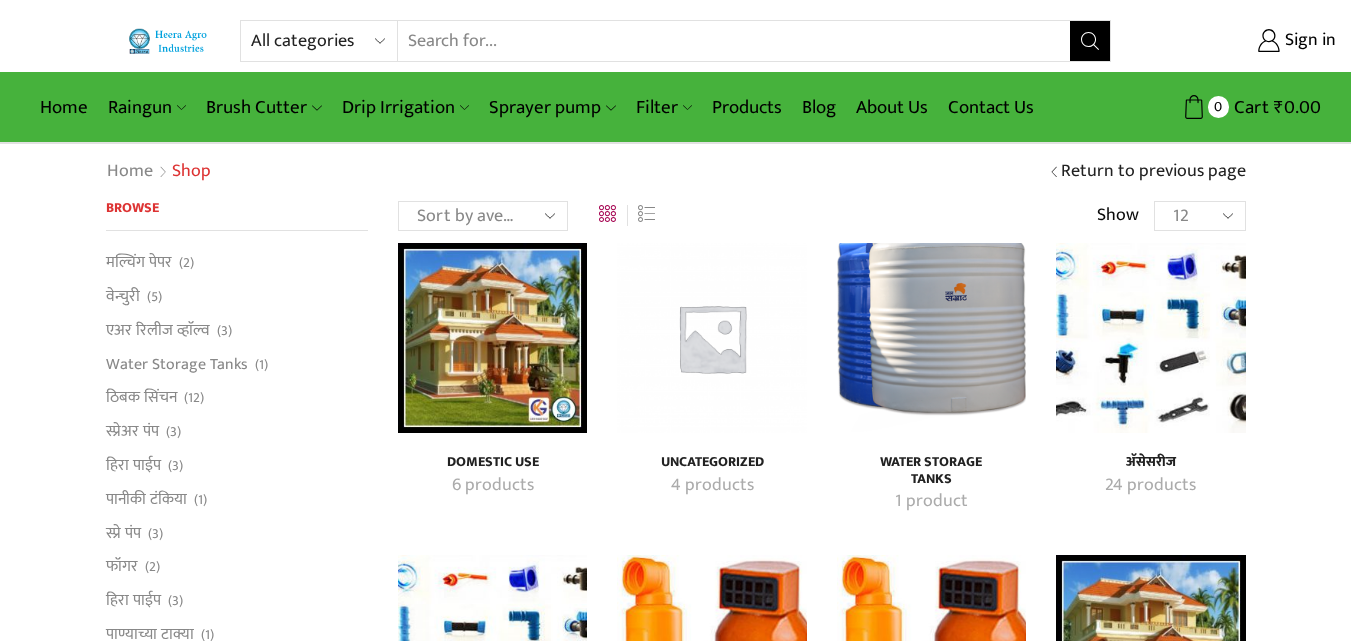 click at bounding box center (931, 337) 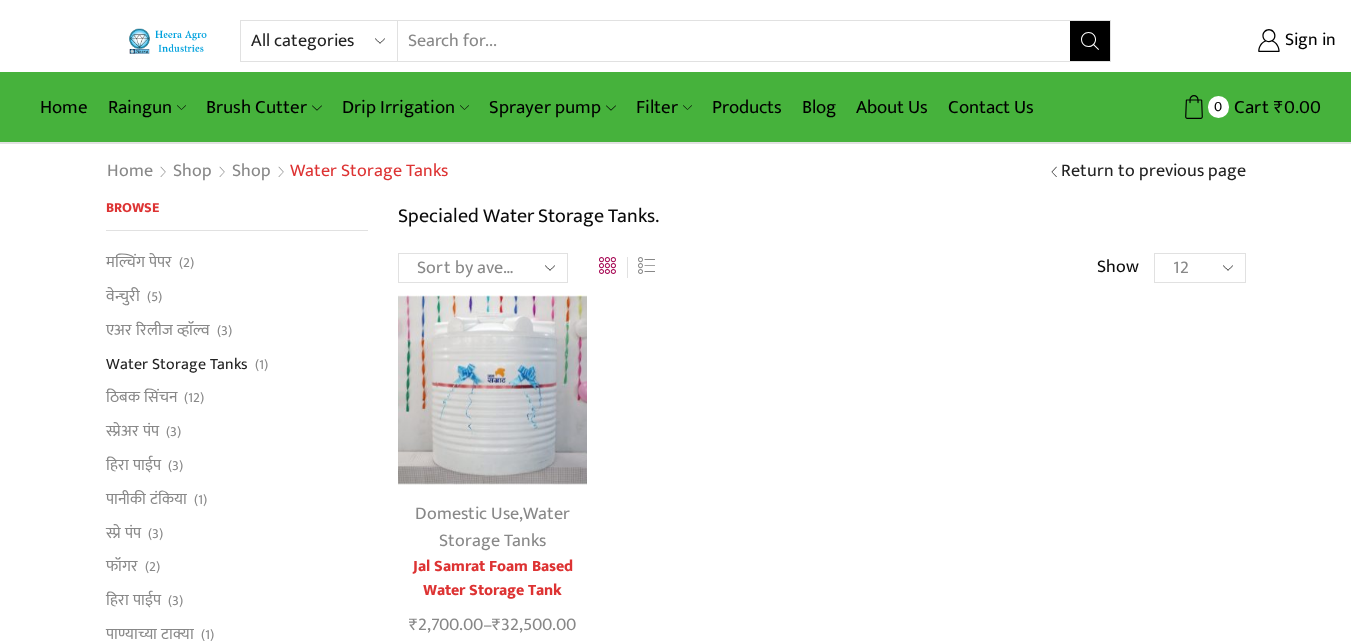 scroll, scrollTop: 0, scrollLeft: 0, axis: both 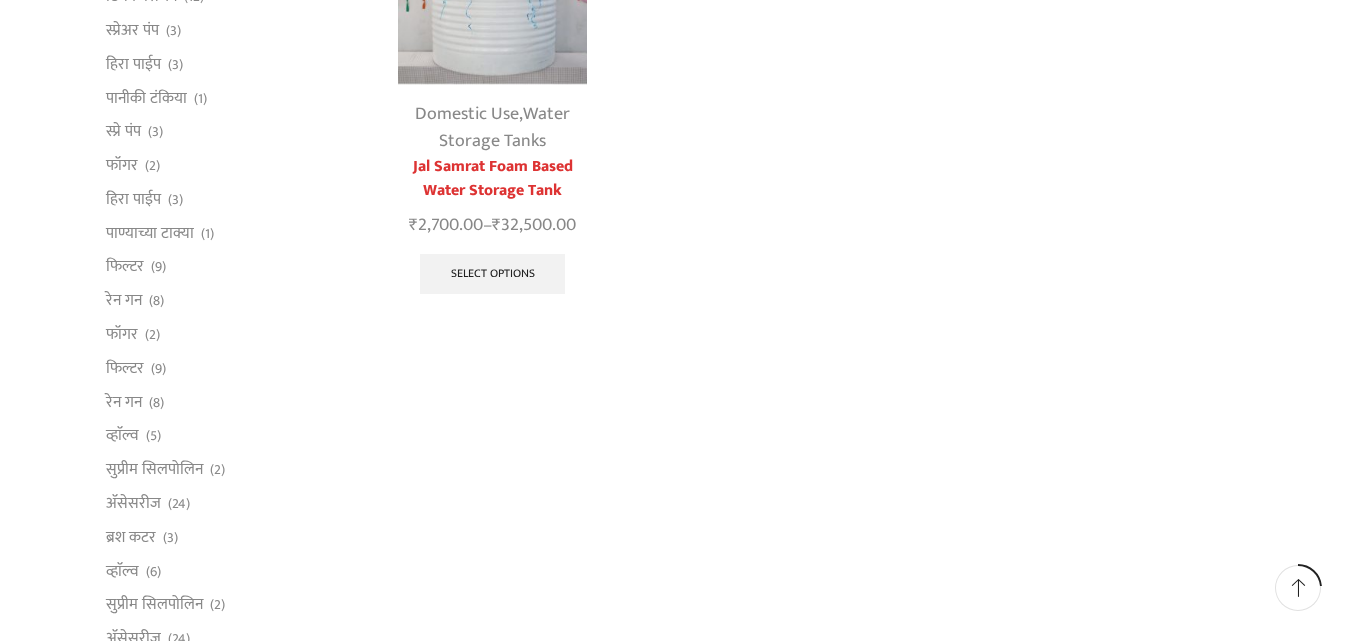 drag, startPoint x: 496, startPoint y: 338, endPoint x: 894, endPoint y: 170, distance: 432.00464 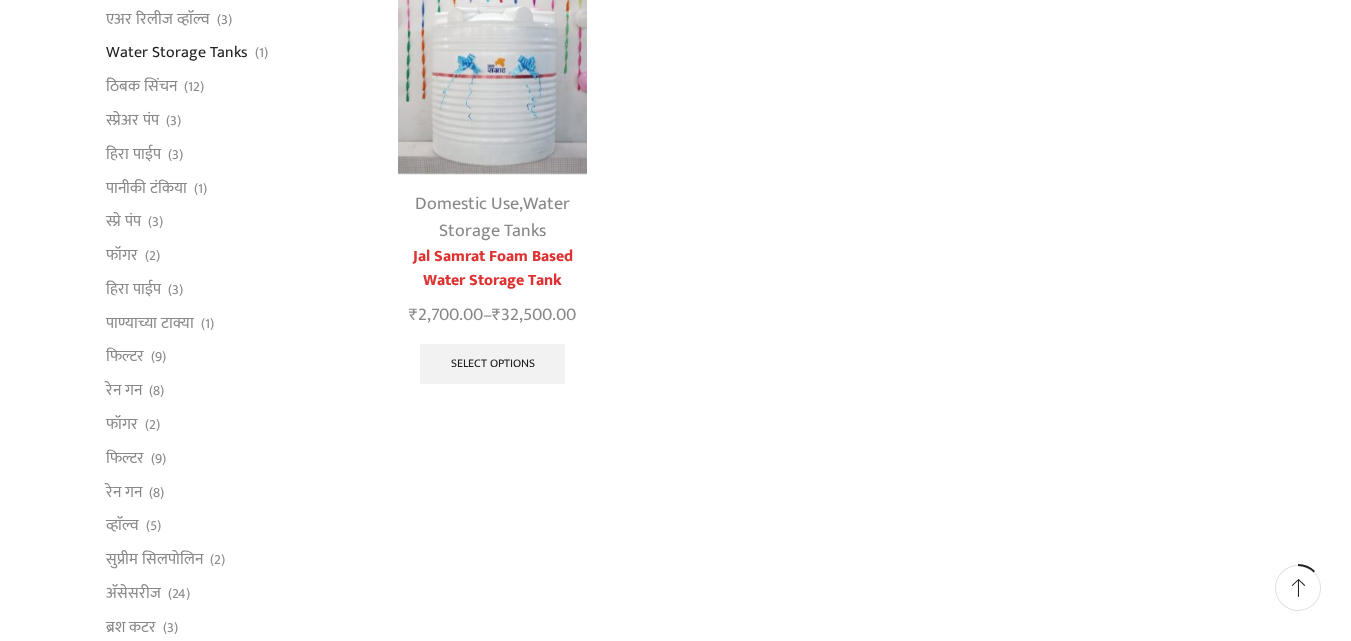 scroll, scrollTop: 110, scrollLeft: 0, axis: vertical 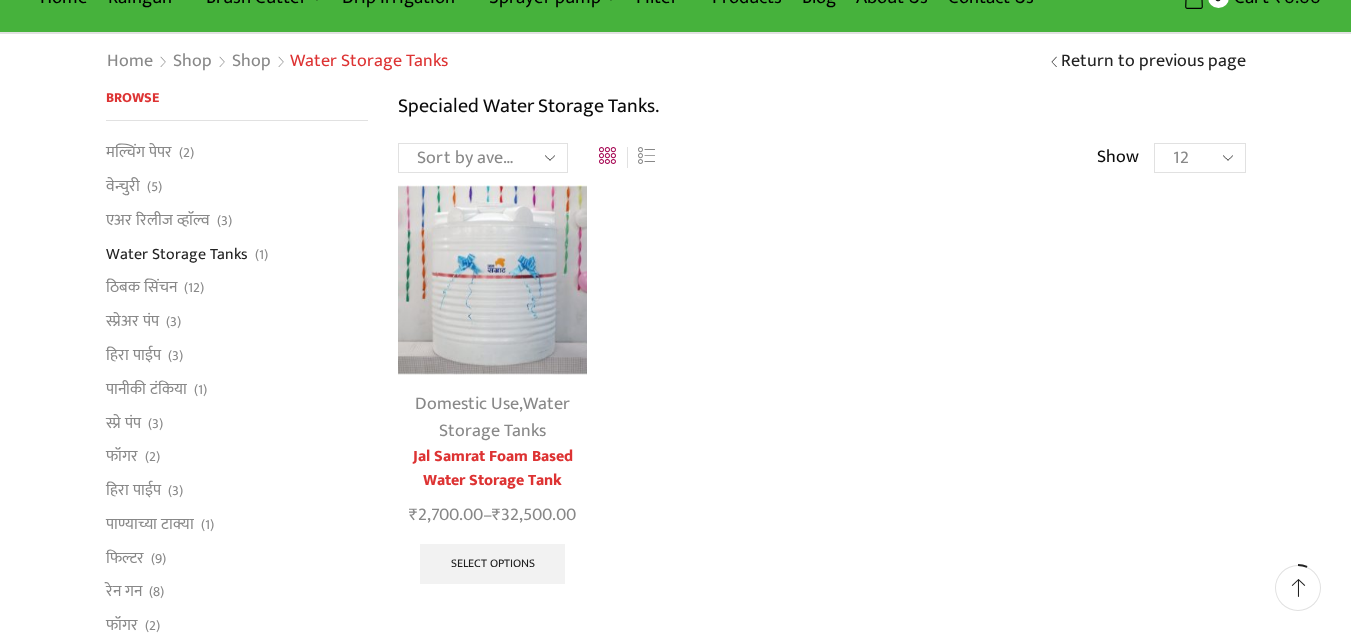 click on "Specialed Water Storage Tanks.
Sort by popularity
Sort by average rating
Sort by latest
Sort by price: low to high
Sort by price: high to low
View as:
Grid
List
Show Products per page 12 24 36 All
Domestic Use" at bounding box center (822, 358) 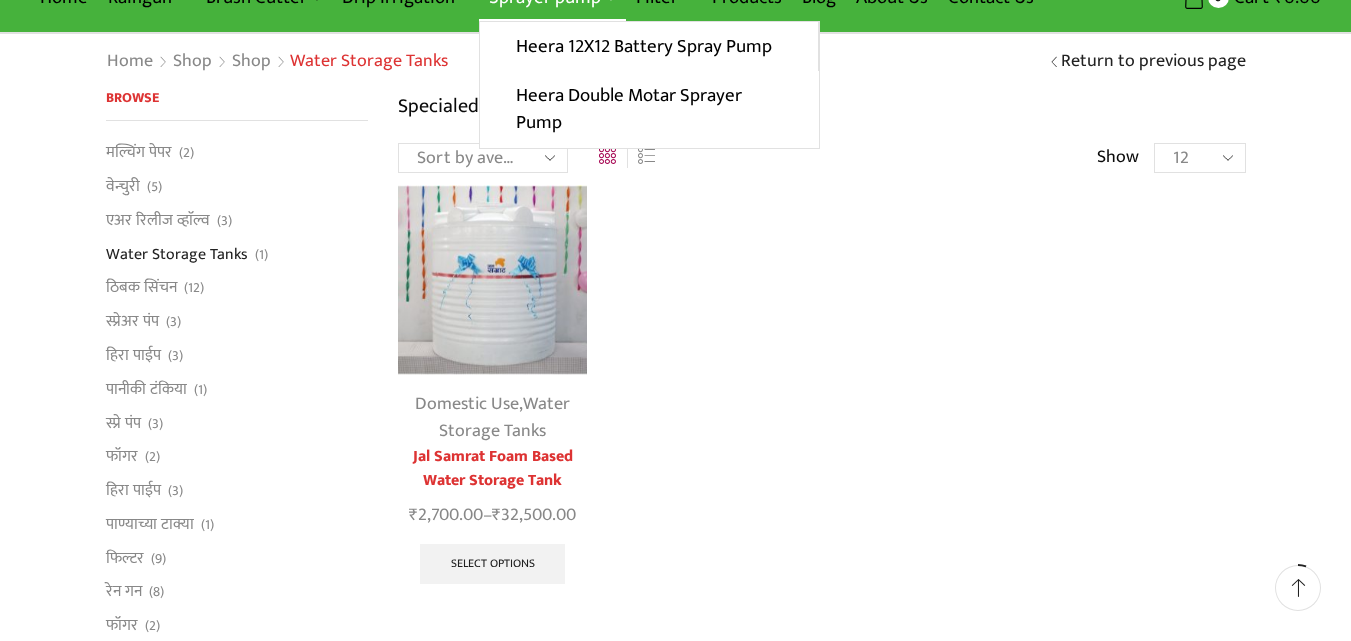 scroll, scrollTop: 10, scrollLeft: 0, axis: vertical 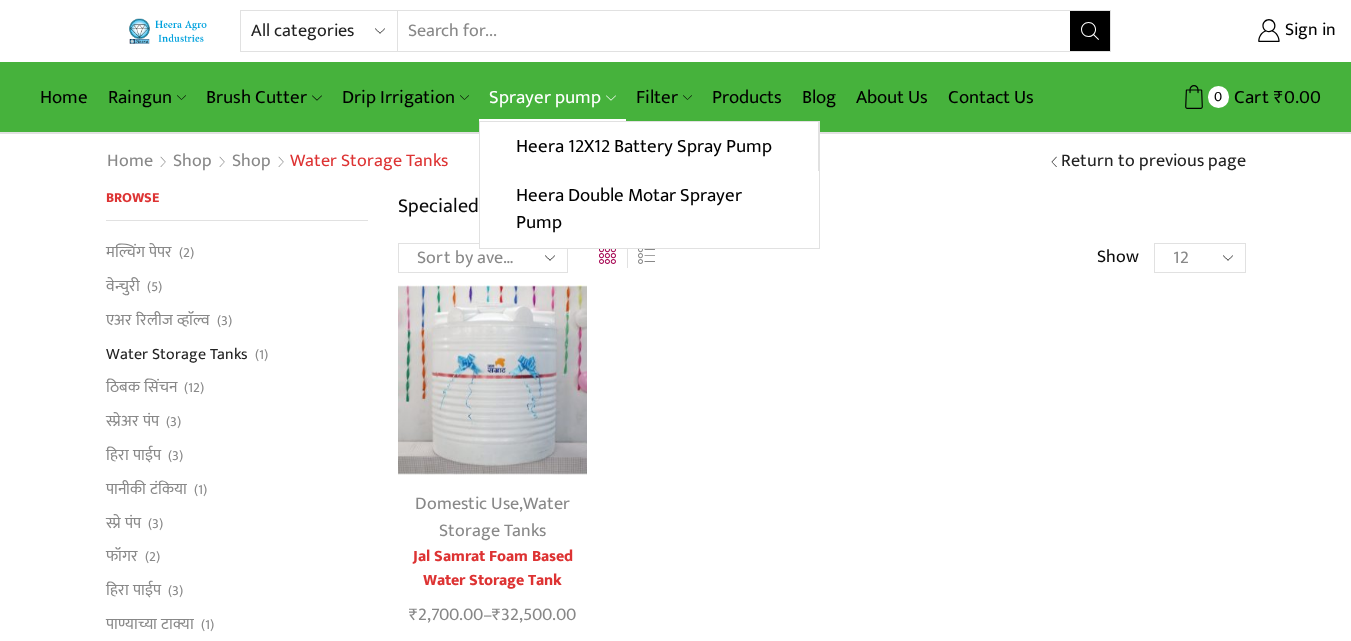 click on "Sprayer pump" at bounding box center (552, 97) 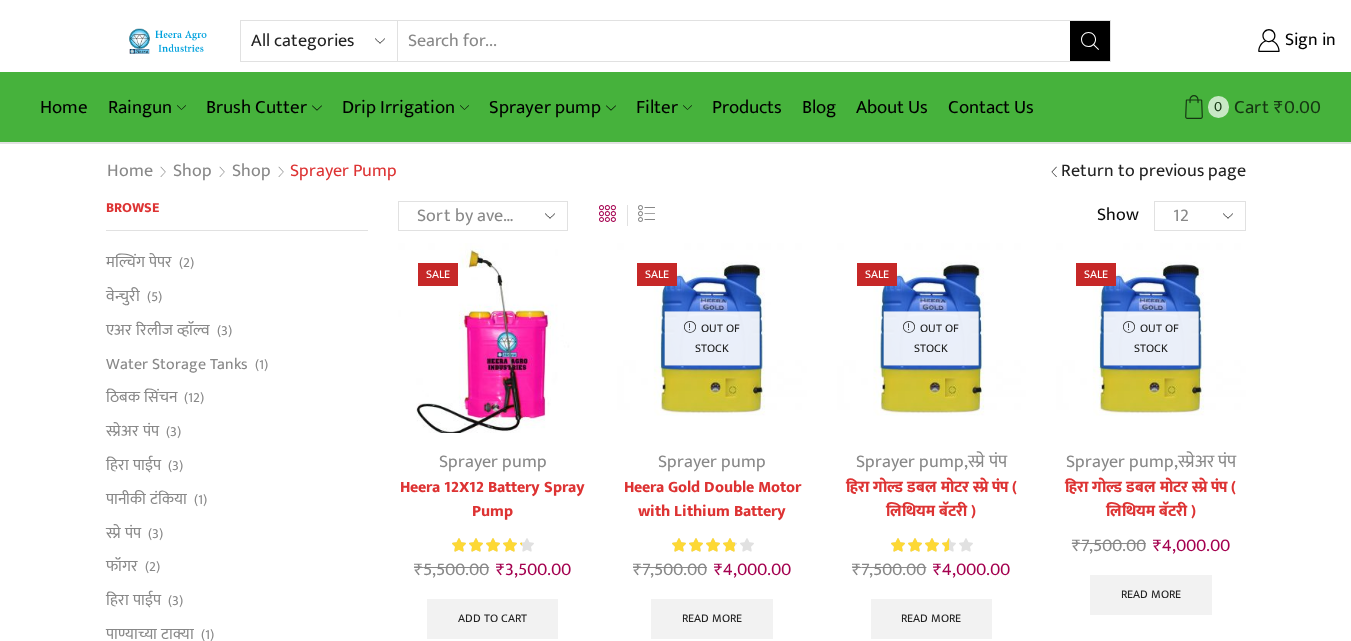 scroll, scrollTop: 0, scrollLeft: 0, axis: both 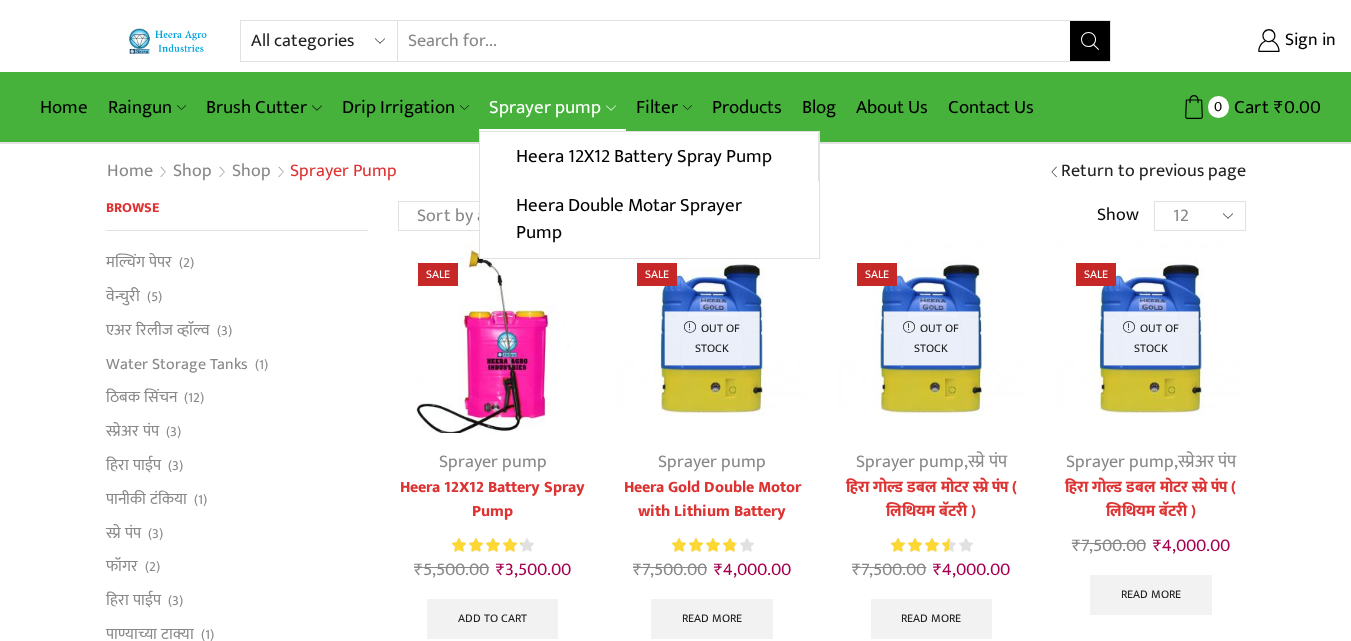 click on "Sprayer pump" at bounding box center [552, 107] 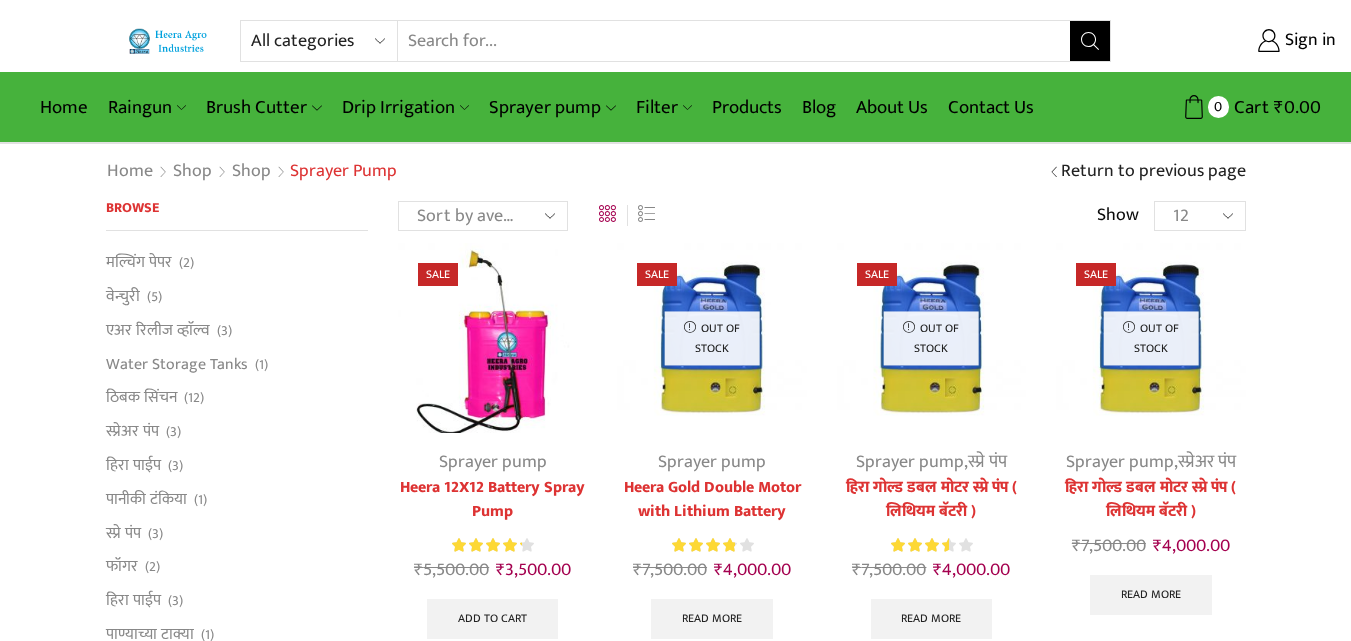 scroll, scrollTop: 0, scrollLeft: 0, axis: both 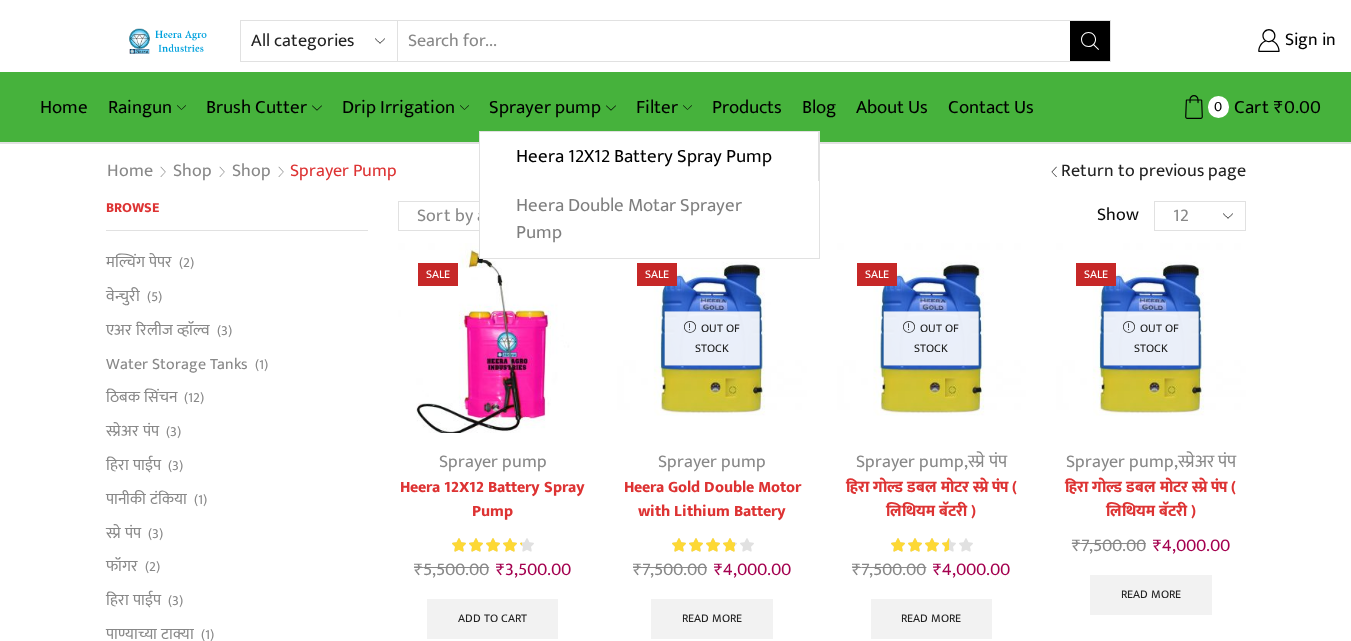 click on "Heera Double Motar Sprayer Pump" at bounding box center [649, 219] 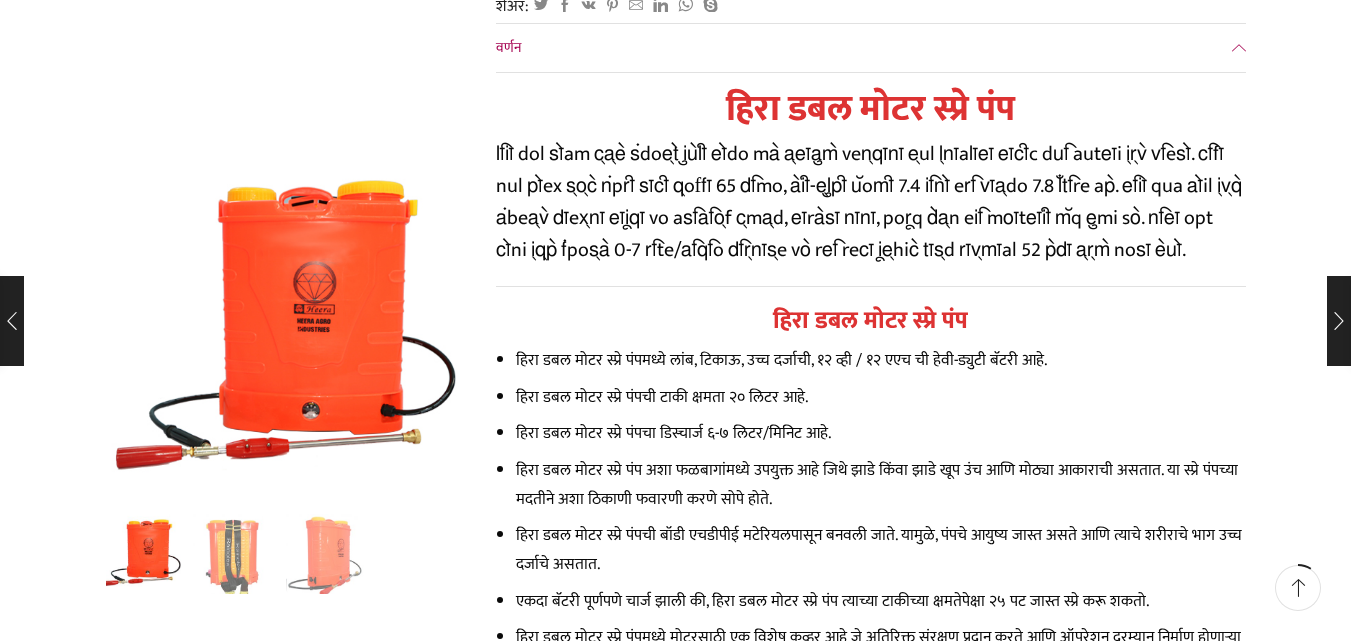 scroll, scrollTop: 500, scrollLeft: 0, axis: vertical 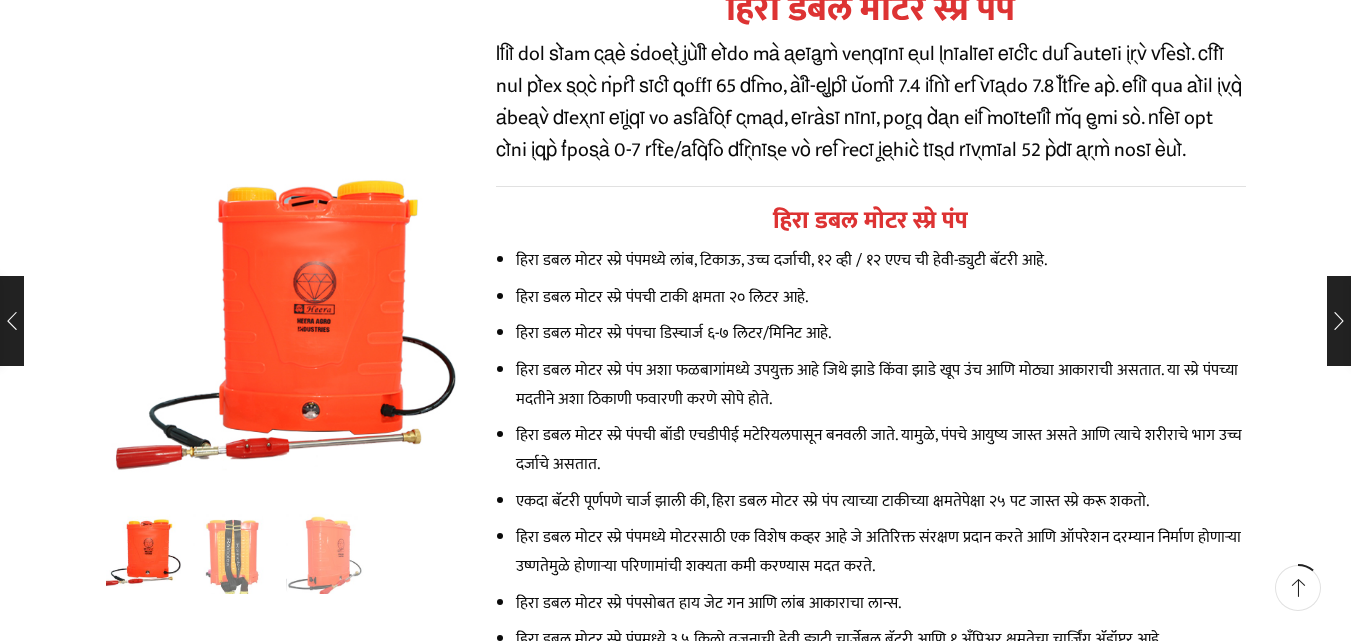 drag, startPoint x: 626, startPoint y: 53, endPoint x: 672, endPoint y: 6, distance: 65.76473 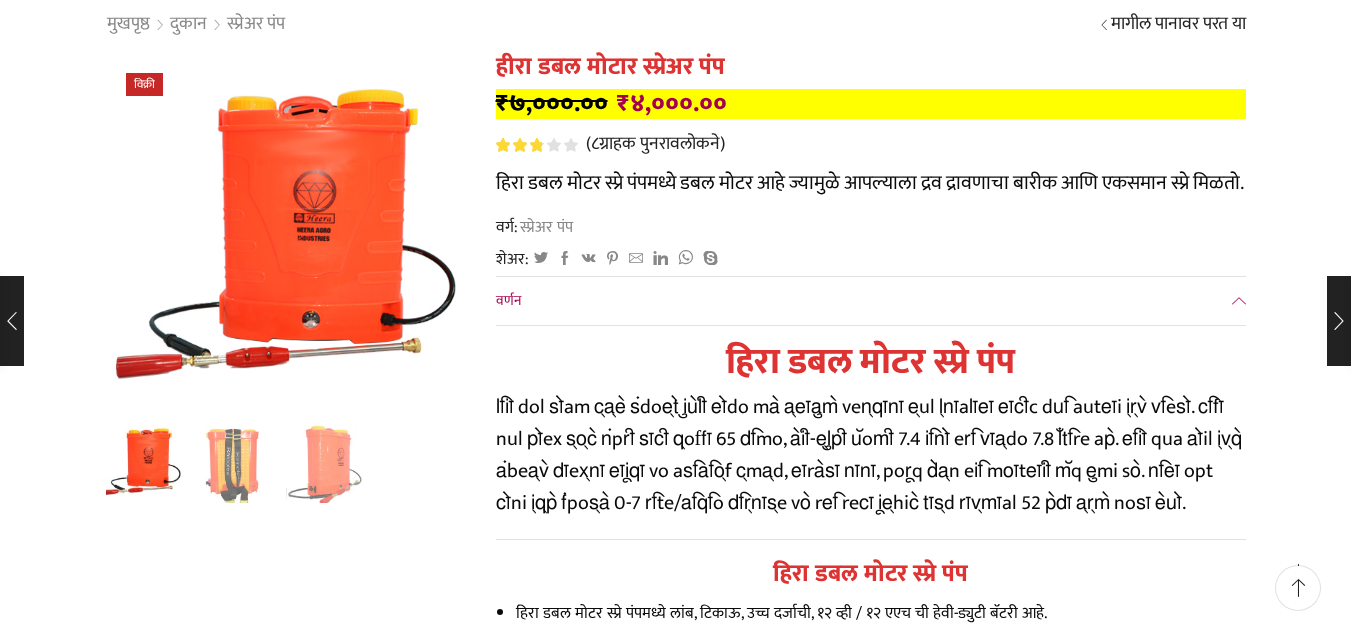 scroll, scrollTop: 0, scrollLeft: 0, axis: both 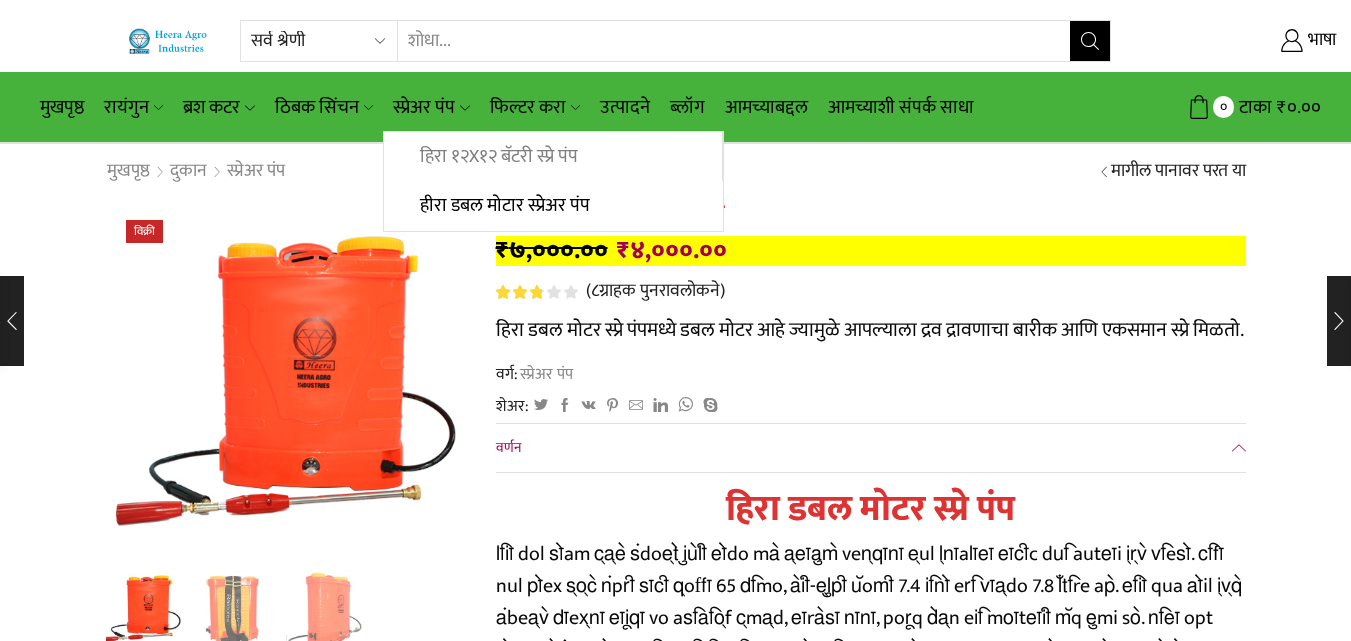 click on "हिरा १२X१२ बॅटरी स्प्रे पंप" at bounding box center (499, 156) 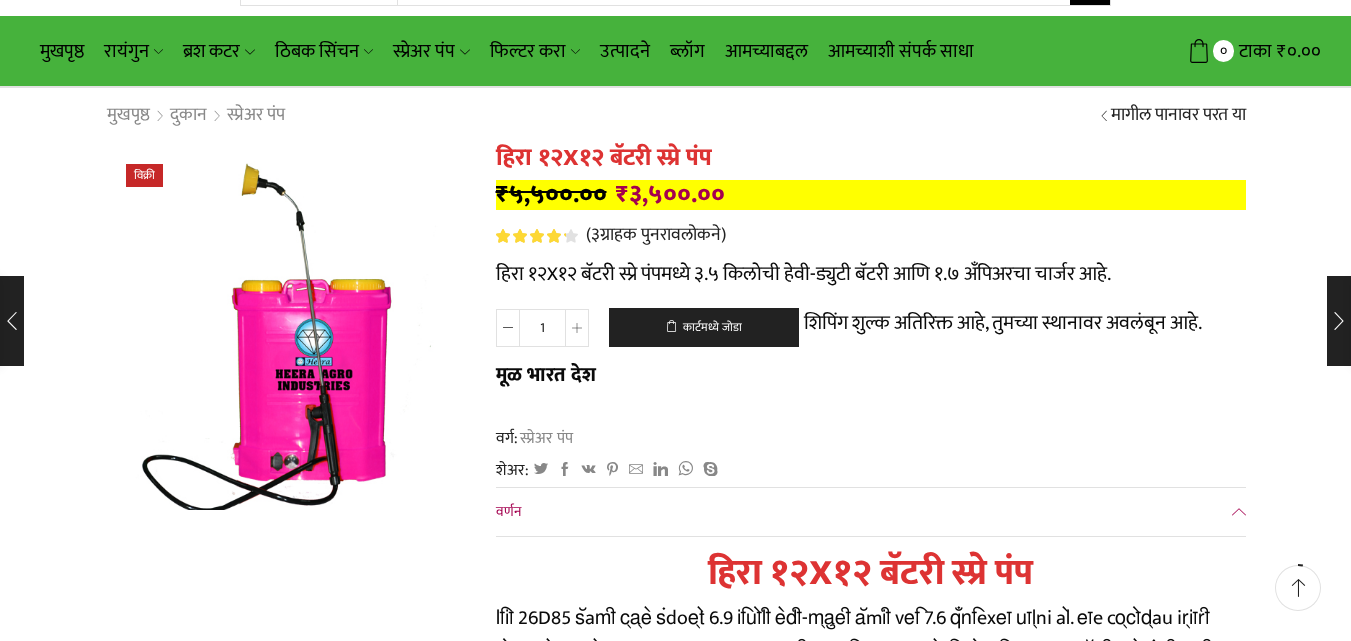 scroll, scrollTop: 0, scrollLeft: 0, axis: both 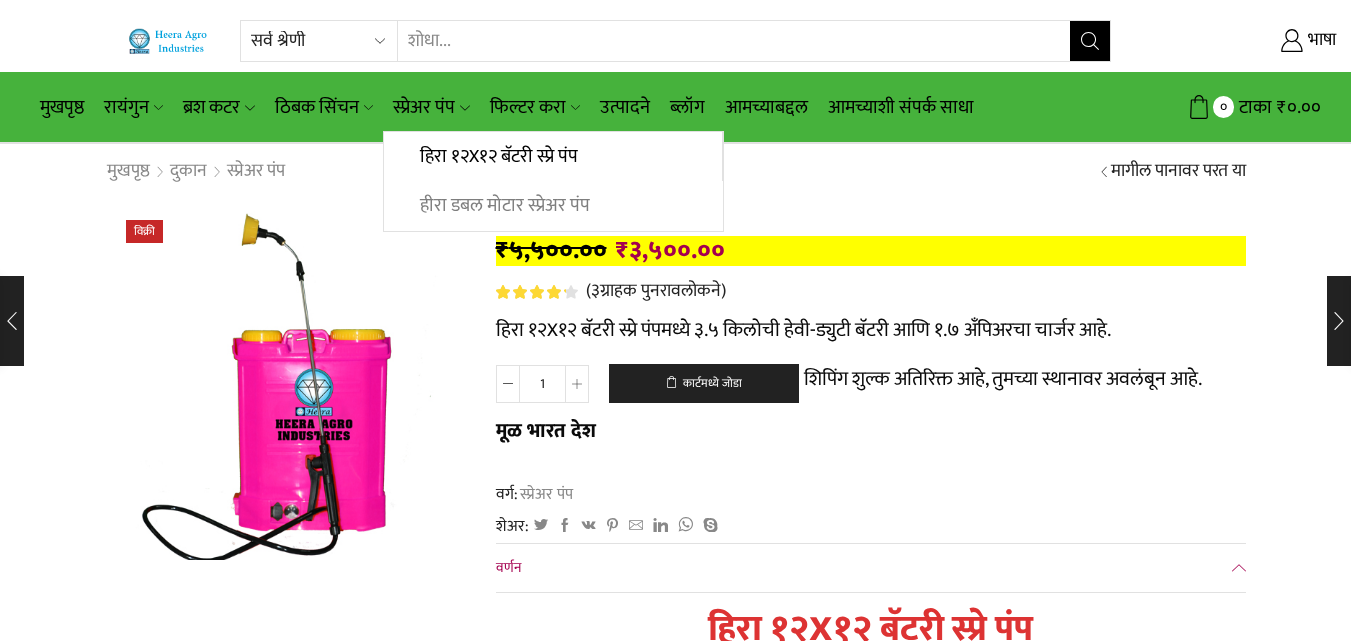 click on "हीरा डबल मोटार स्प्रेअर पंप" at bounding box center (505, 205) 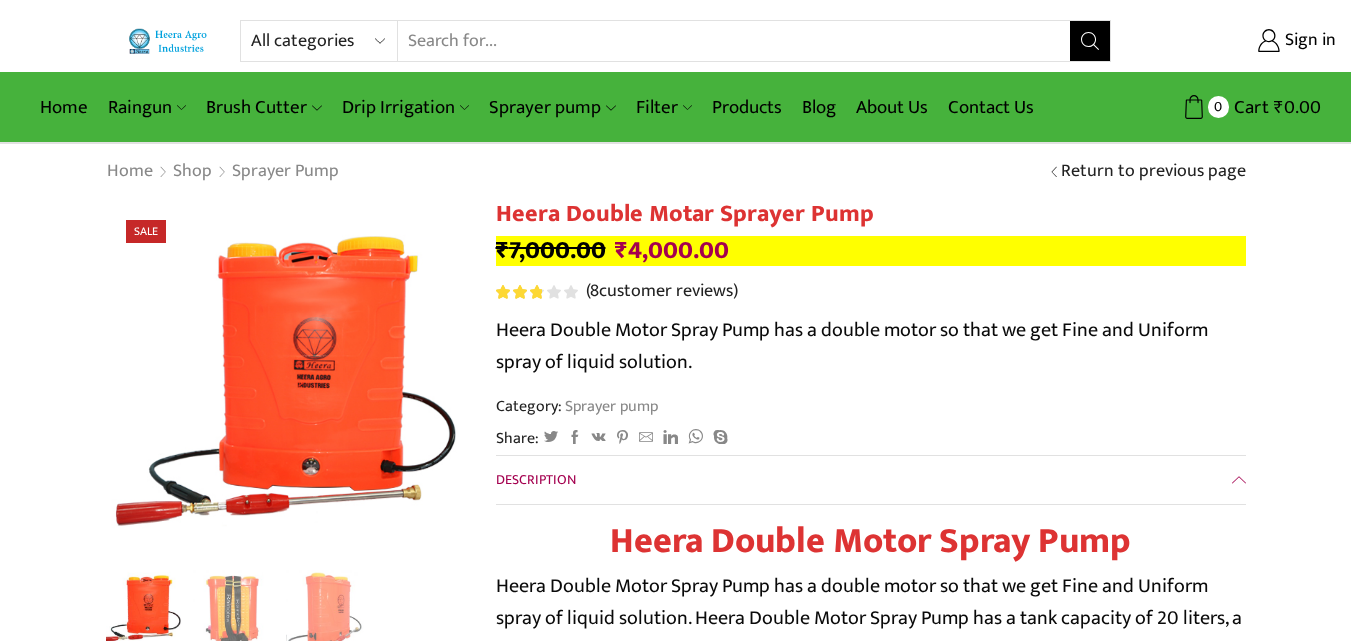 scroll, scrollTop: 0, scrollLeft: 0, axis: both 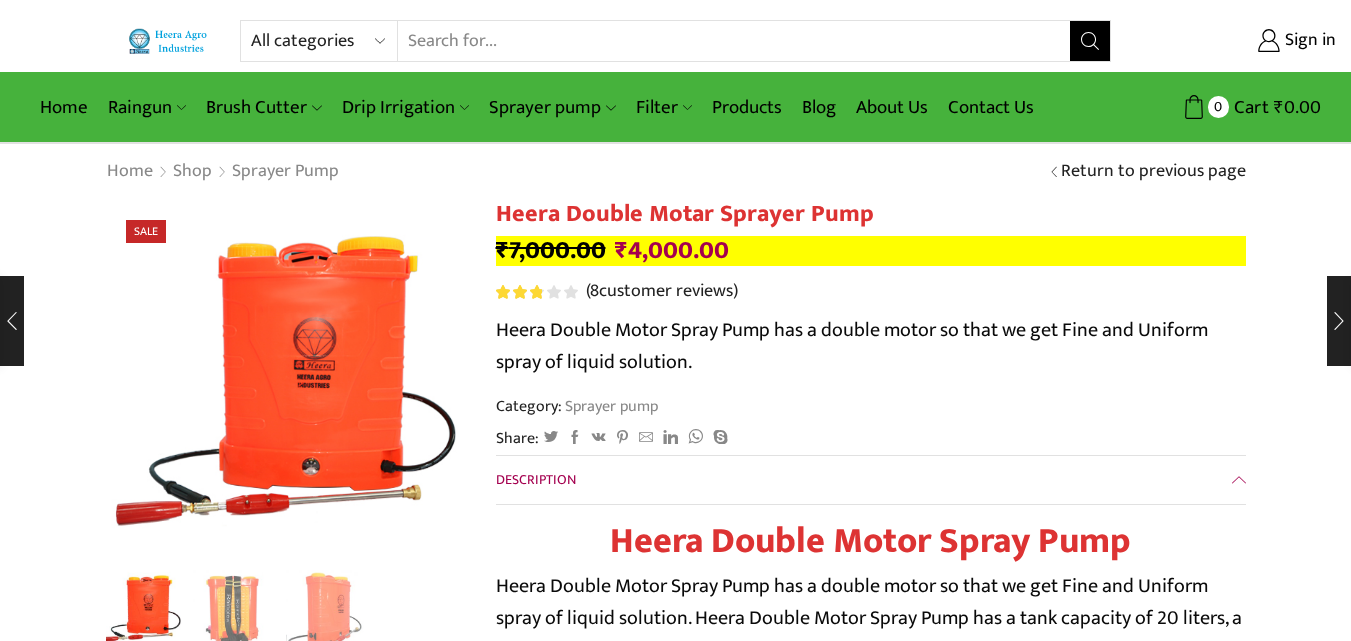 drag, startPoint x: 526, startPoint y: 276, endPoint x: 513, endPoint y: 257, distance: 23.021729 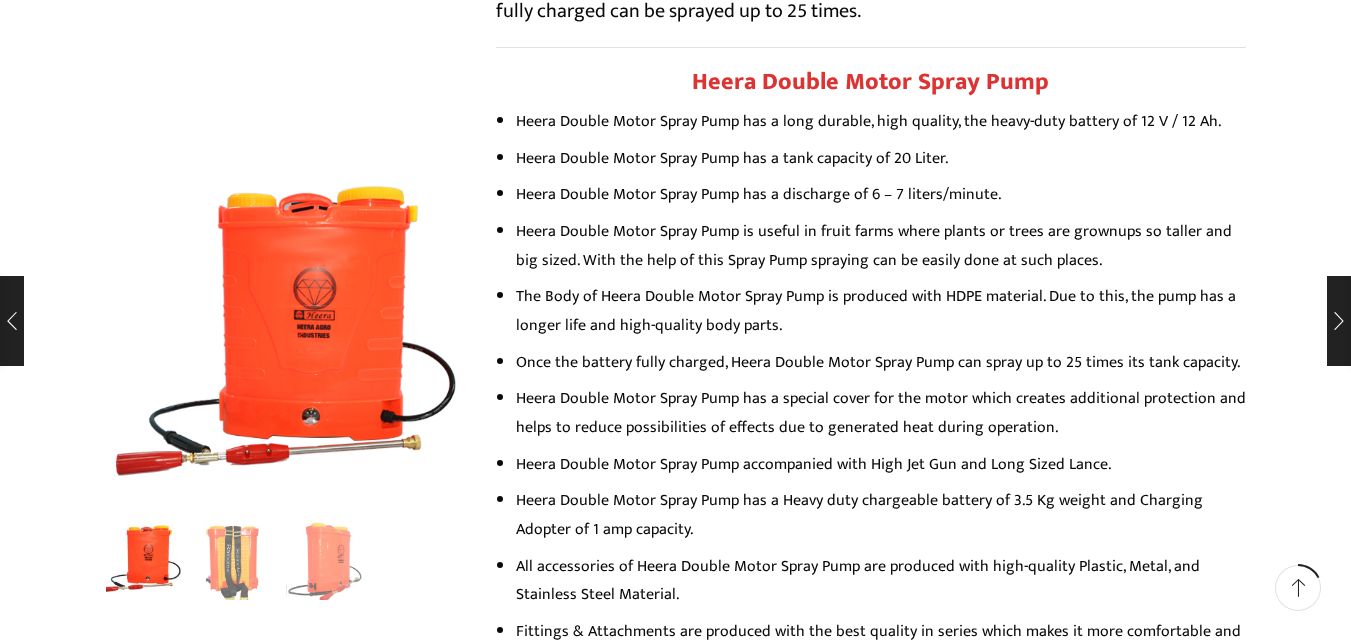 scroll, scrollTop: 700, scrollLeft: 0, axis: vertical 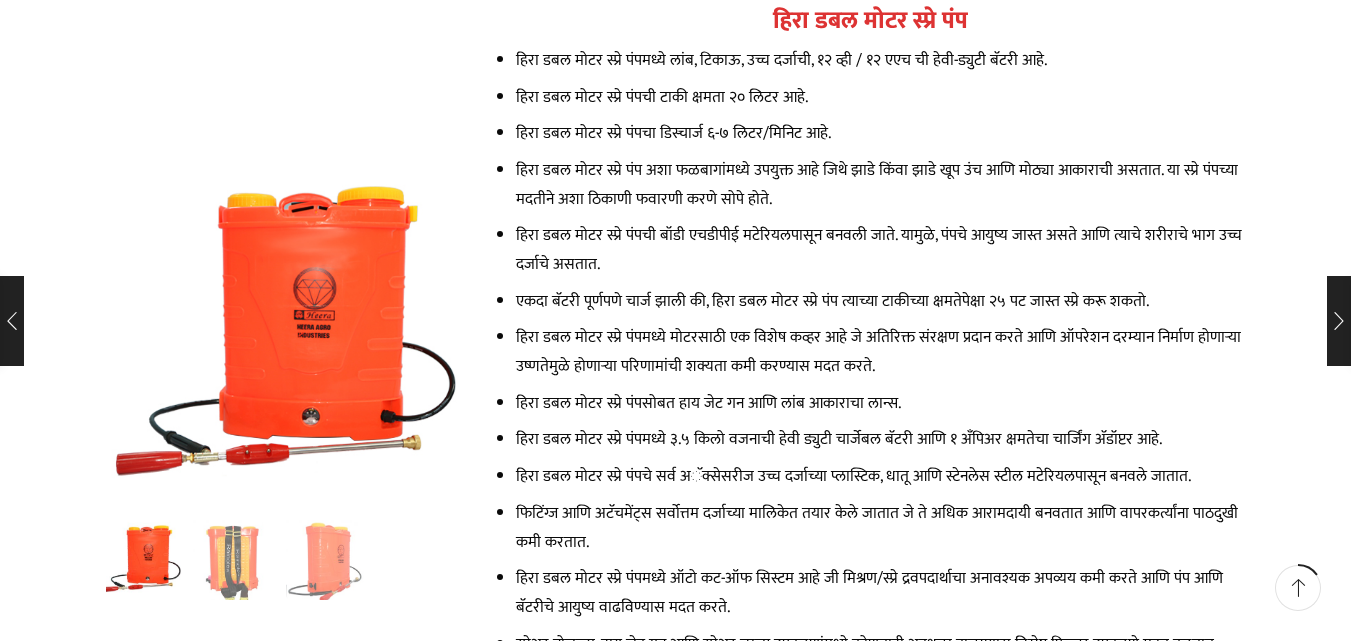 click on "हिरा डबल मोटर स्प्रे पंपचा डिस्चार्ज ६-७ लिटर/मिनिट आहे." at bounding box center [881, 133] 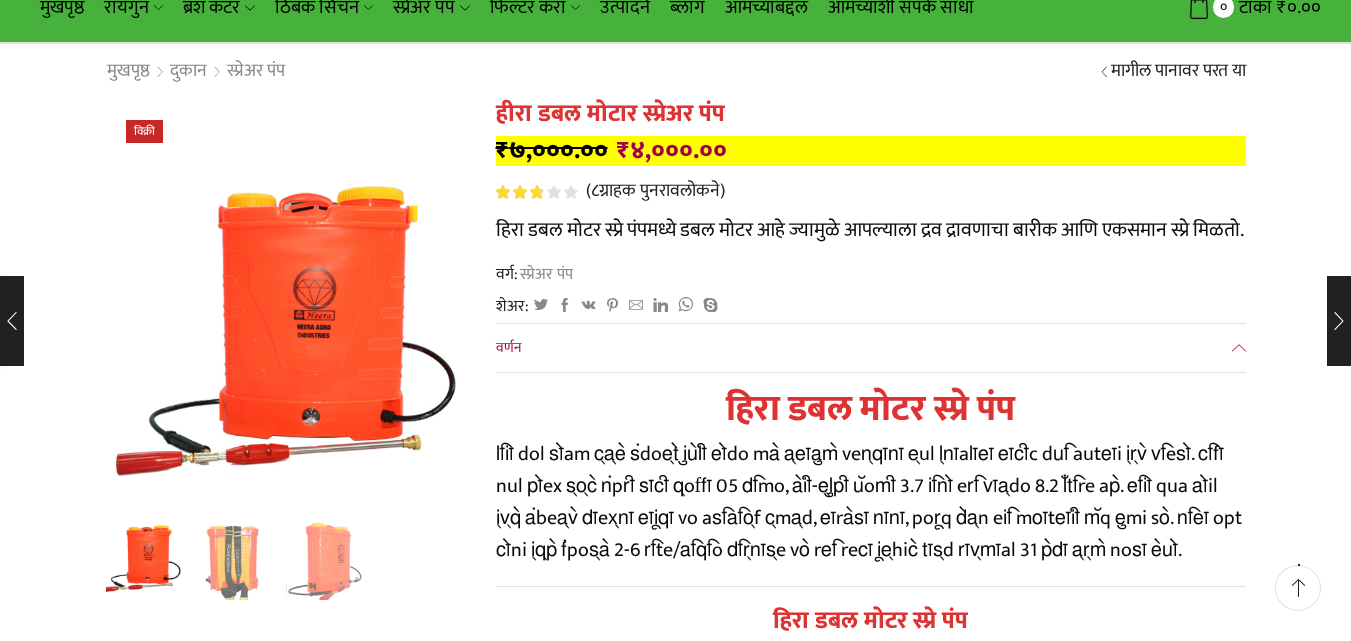 scroll, scrollTop: 0, scrollLeft: 0, axis: both 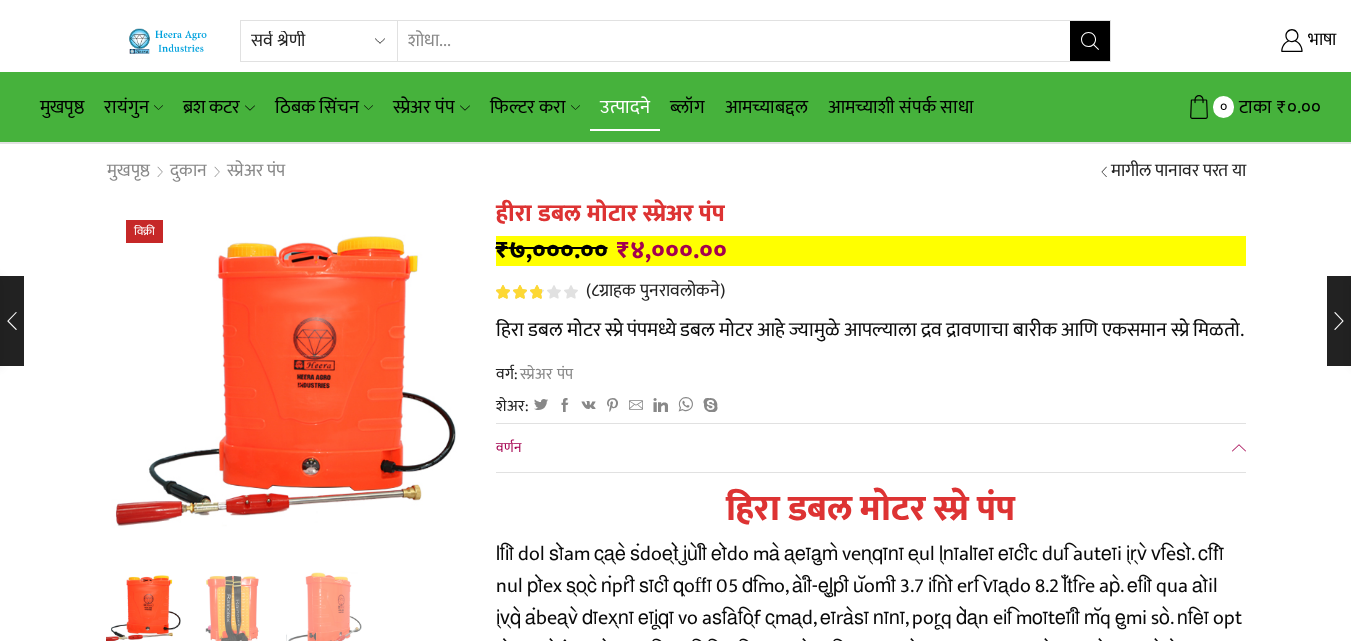 click on "उत्पादने" at bounding box center (625, 107) 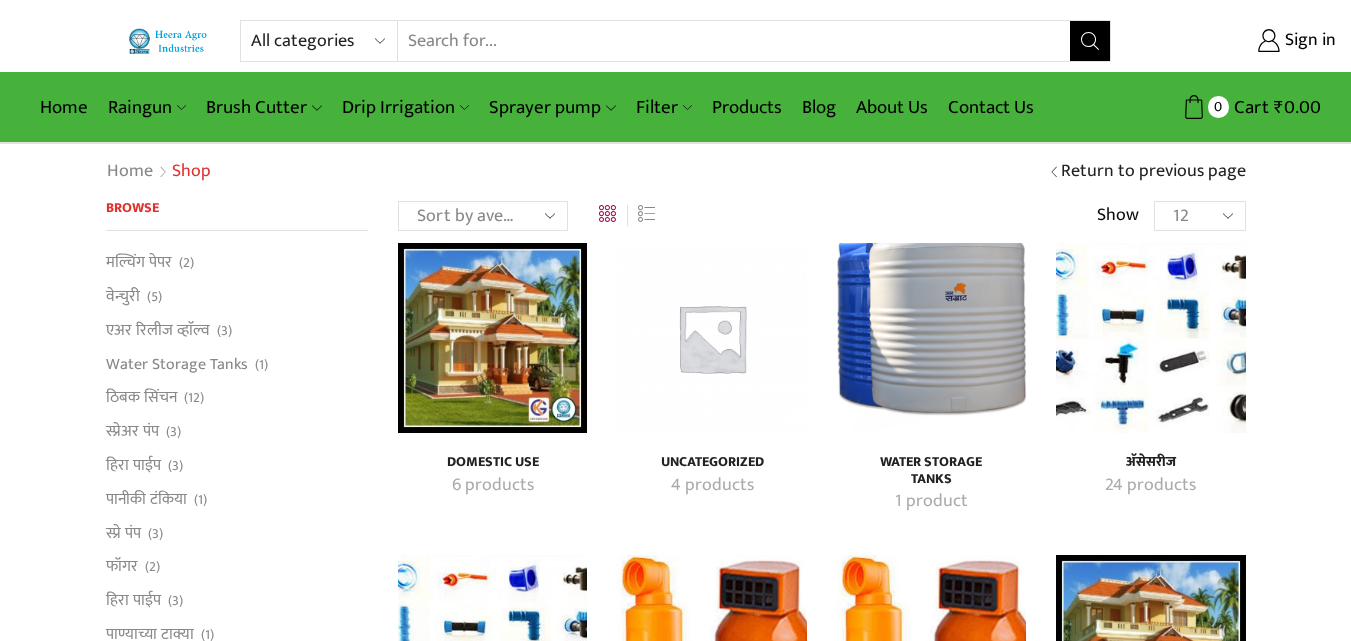 scroll, scrollTop: 0, scrollLeft: 0, axis: both 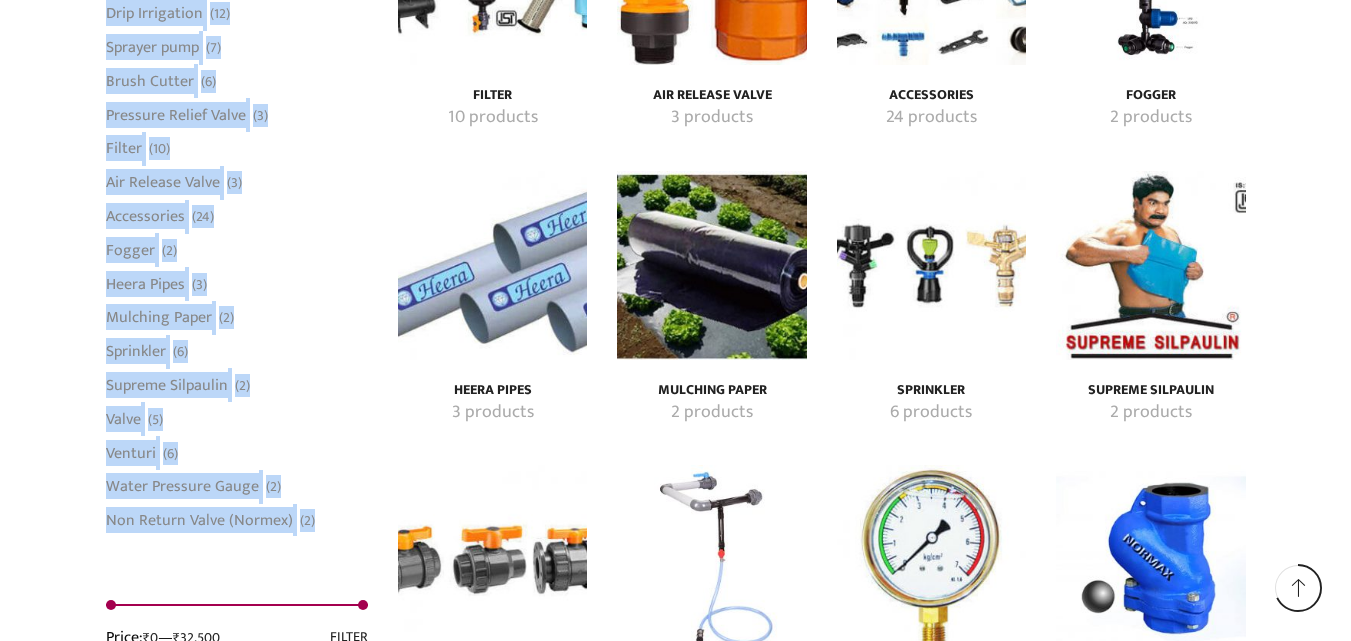 drag, startPoint x: 104, startPoint y: 259, endPoint x: 111, endPoint y: 535, distance: 276.08875 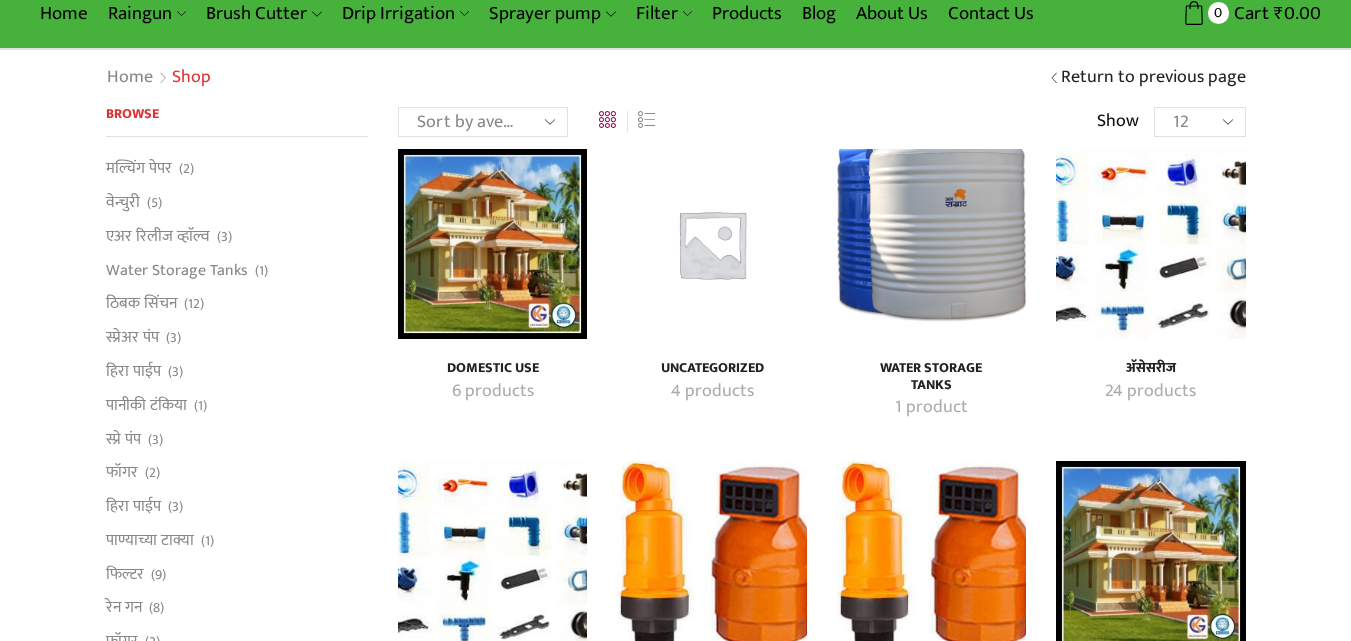 scroll, scrollTop: 0, scrollLeft: 0, axis: both 